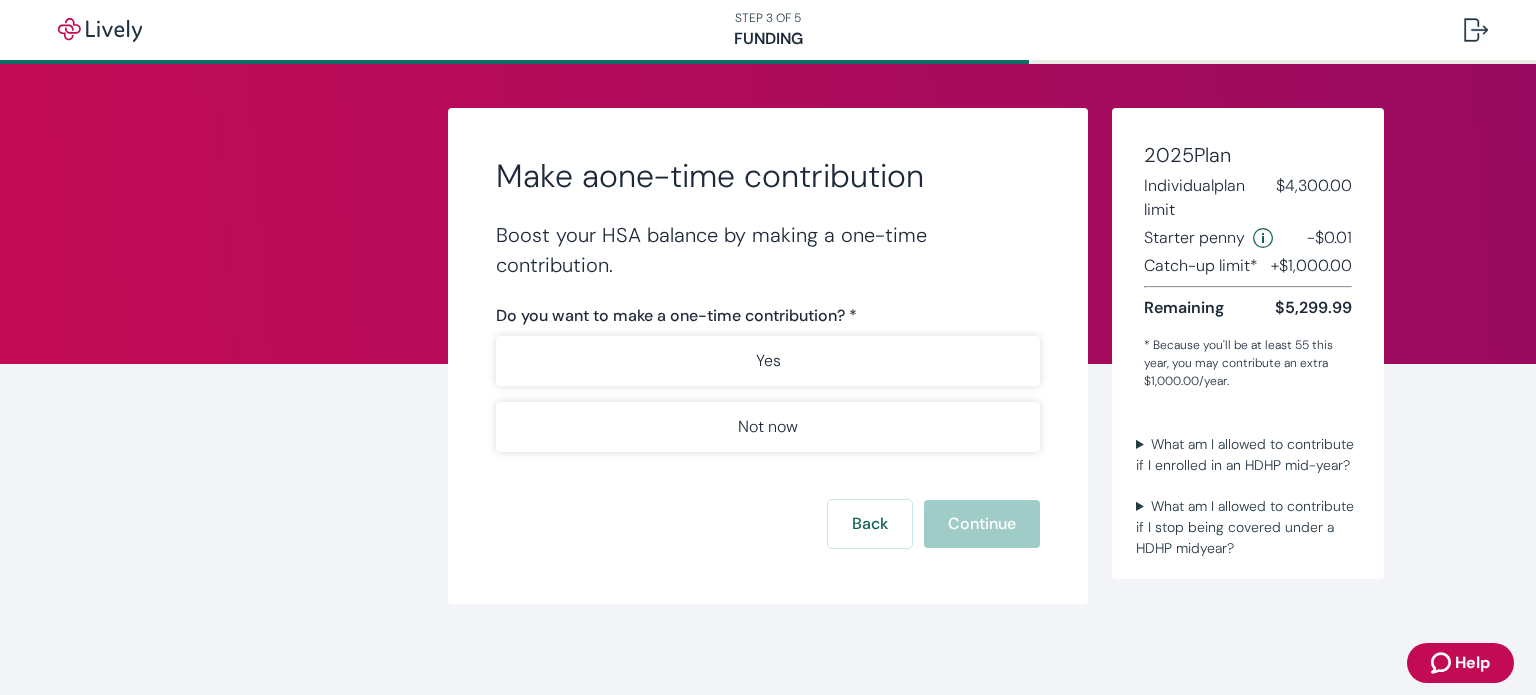 scroll, scrollTop: 0, scrollLeft: 0, axis: both 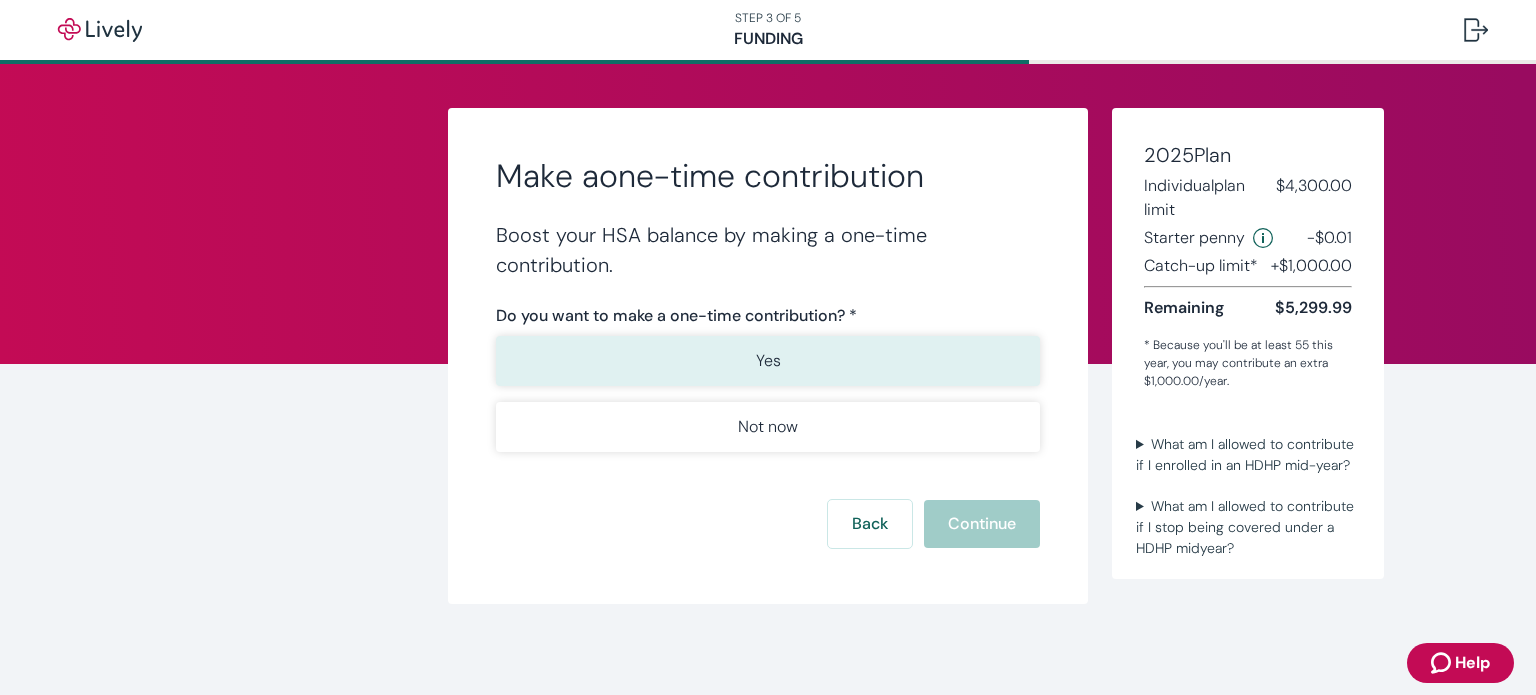 click on "Yes" at bounding box center [768, 361] 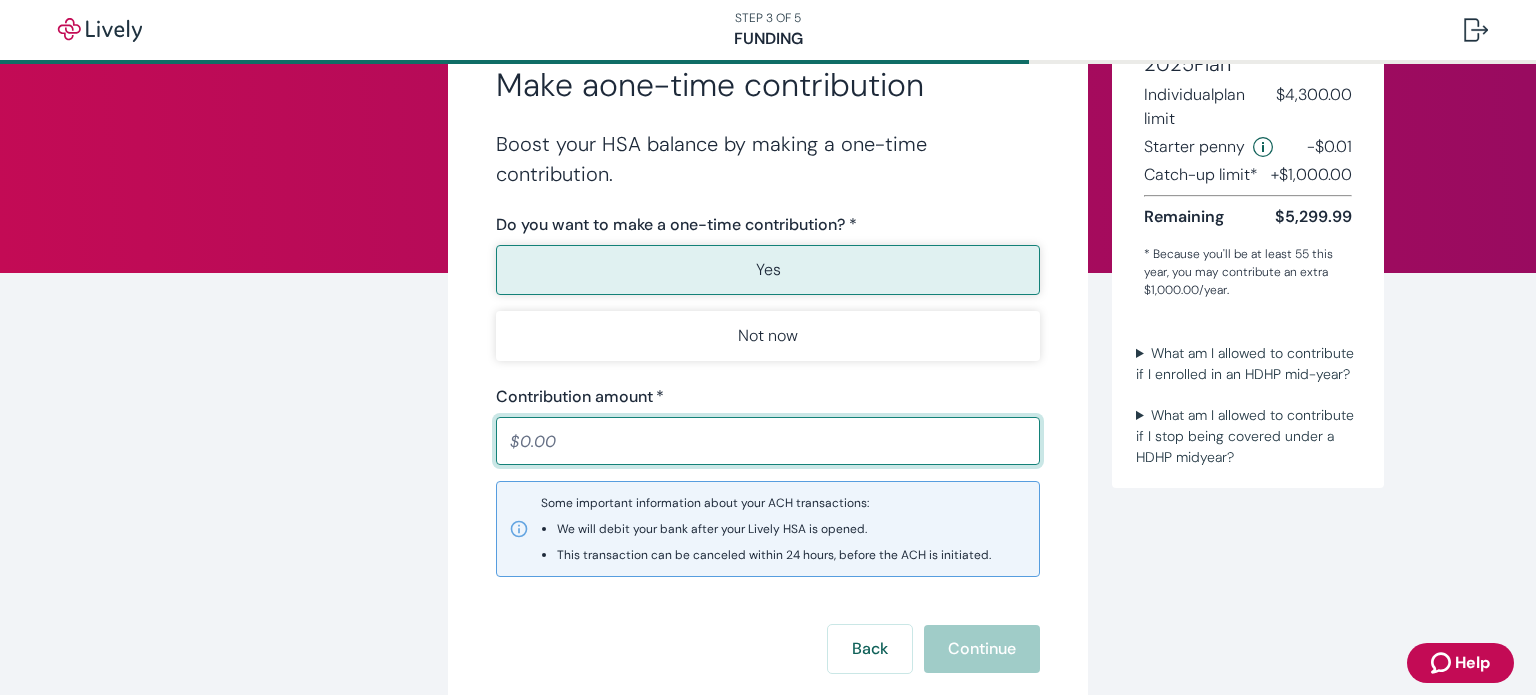 scroll, scrollTop: 92, scrollLeft: 0, axis: vertical 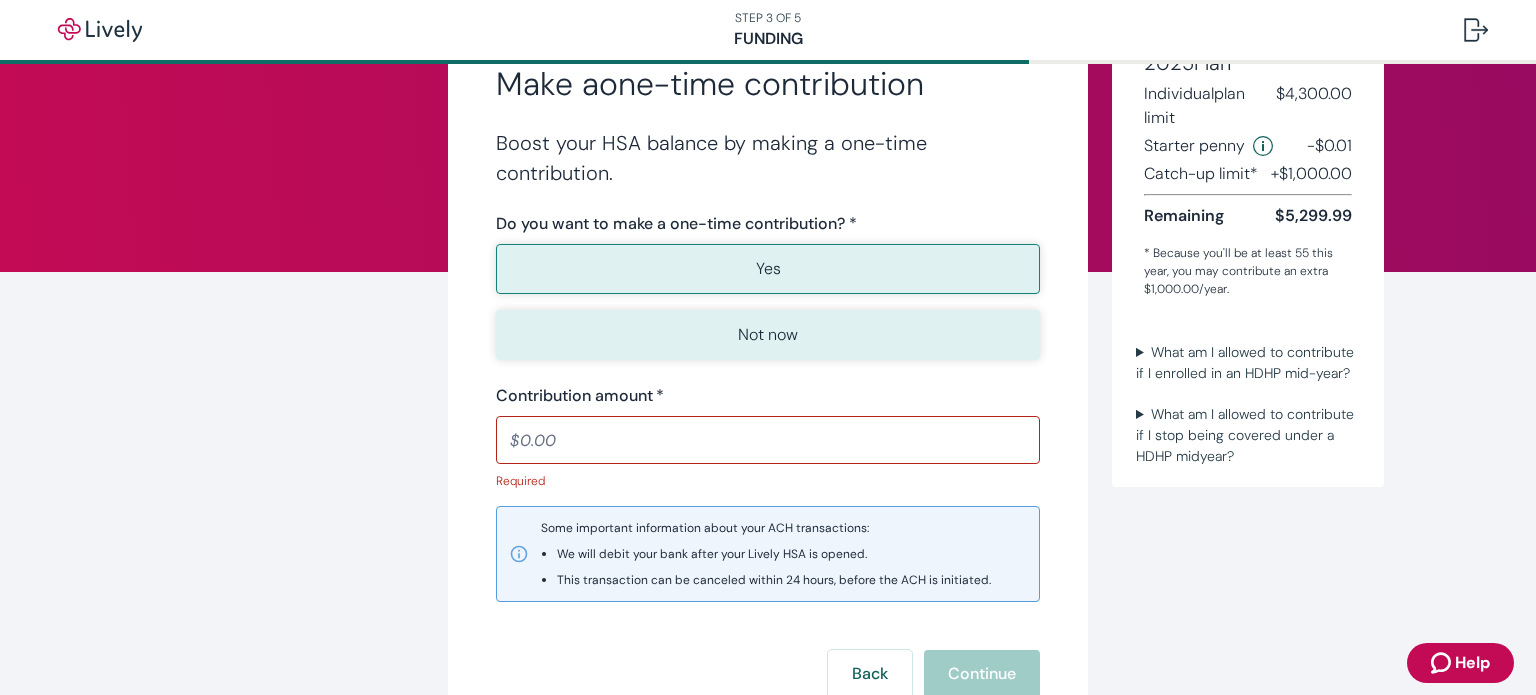 click on "Not now" at bounding box center [768, 335] 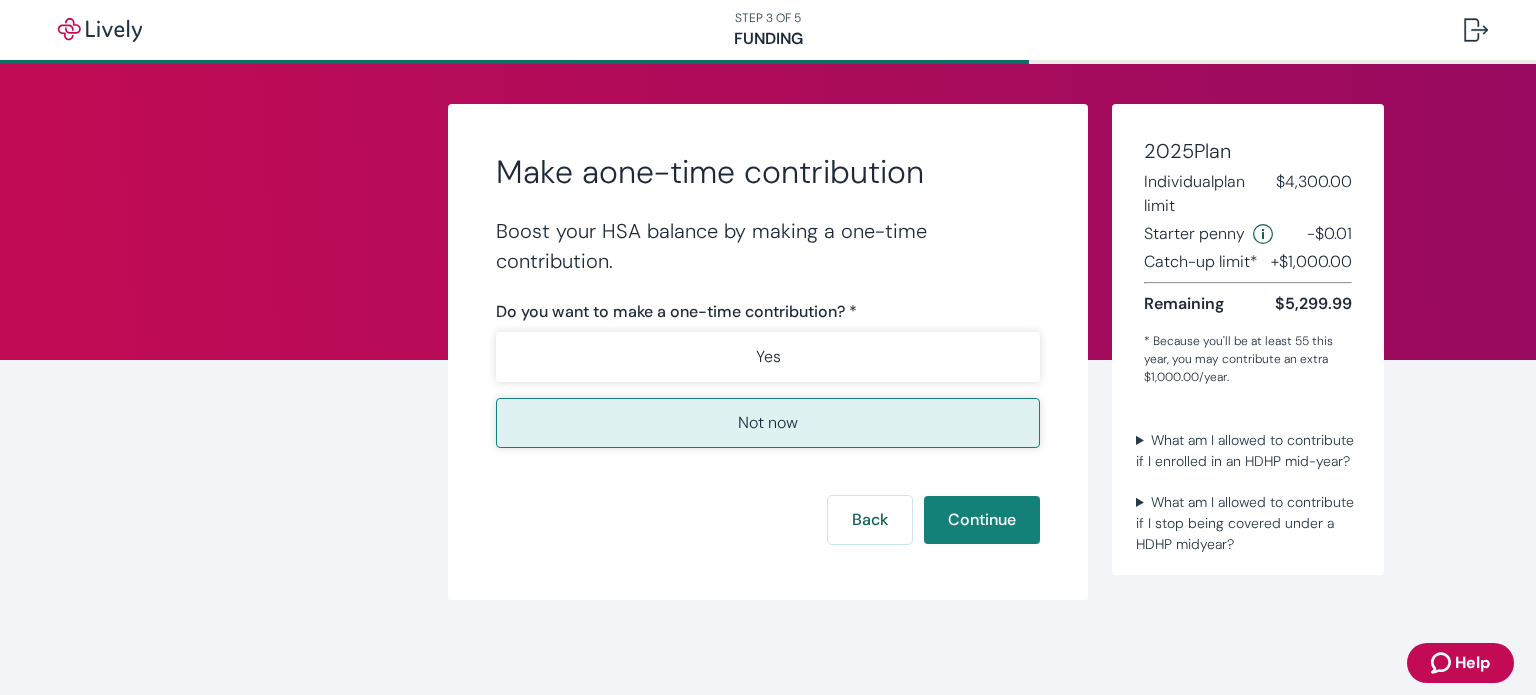 click on "Not now" at bounding box center (768, 423) 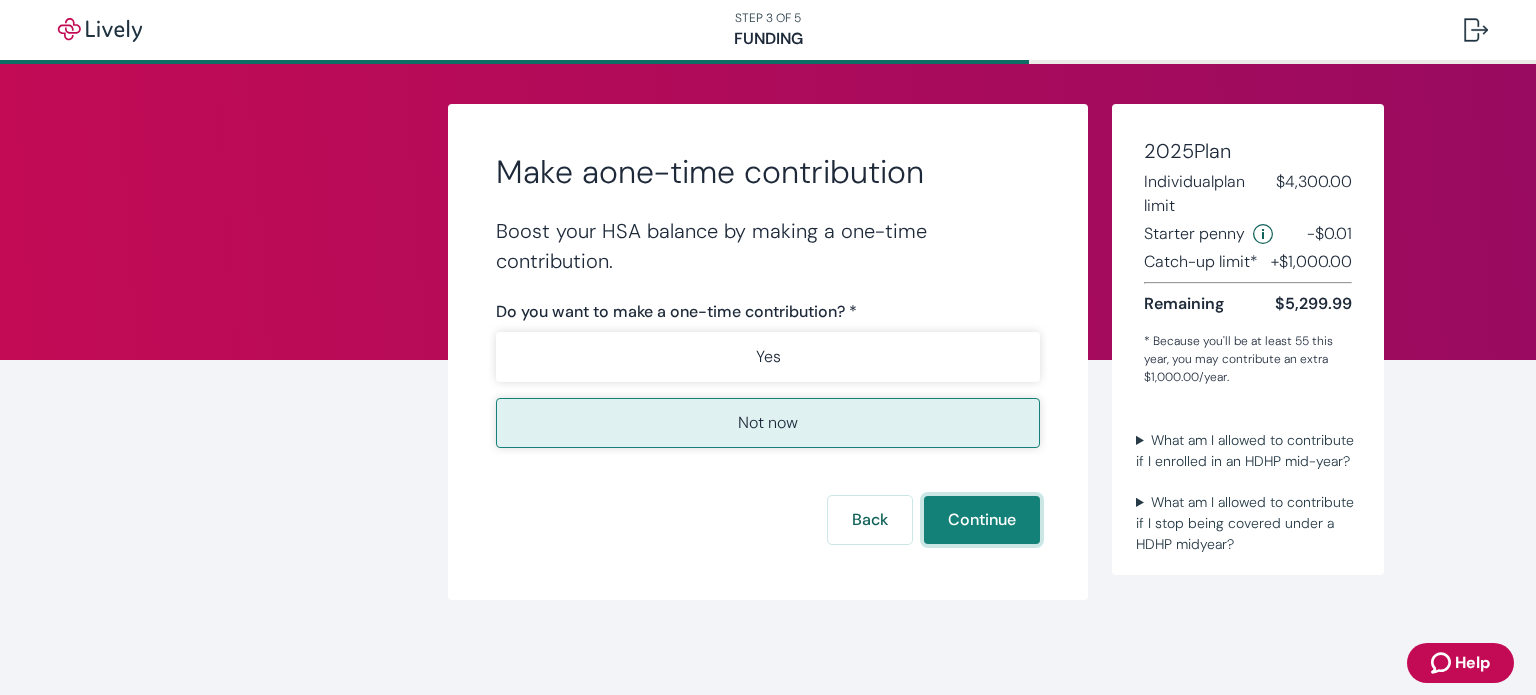 click on "Continue" at bounding box center [982, 520] 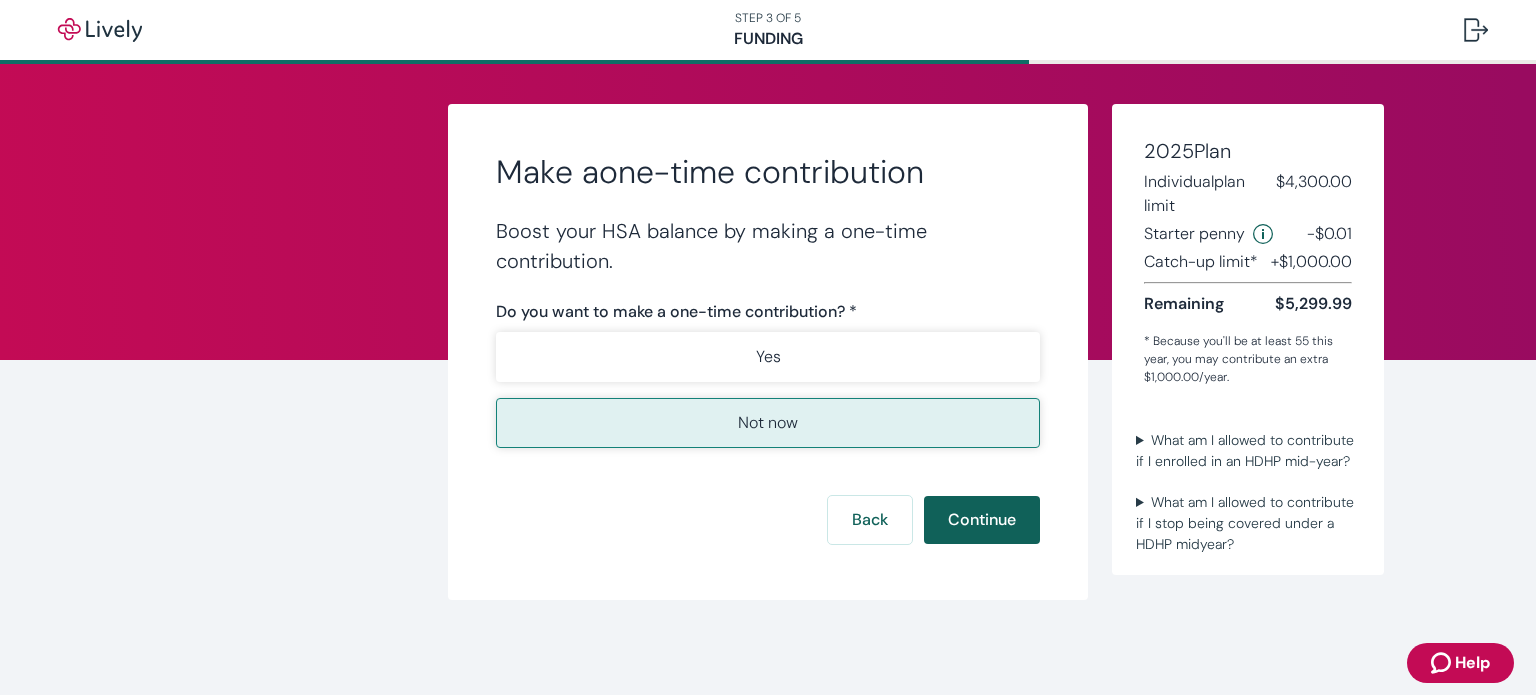 scroll, scrollTop: 0, scrollLeft: 0, axis: both 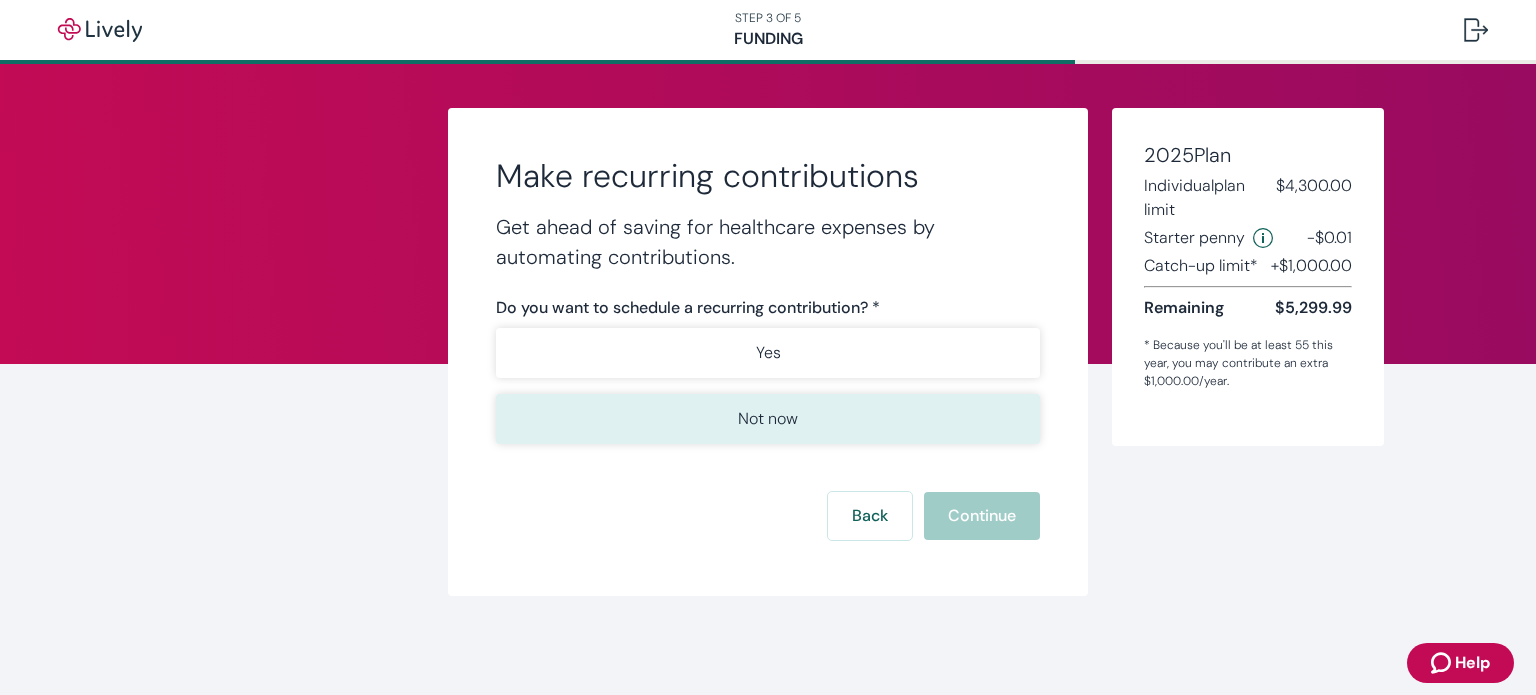 click on "Not now" at bounding box center [768, 419] 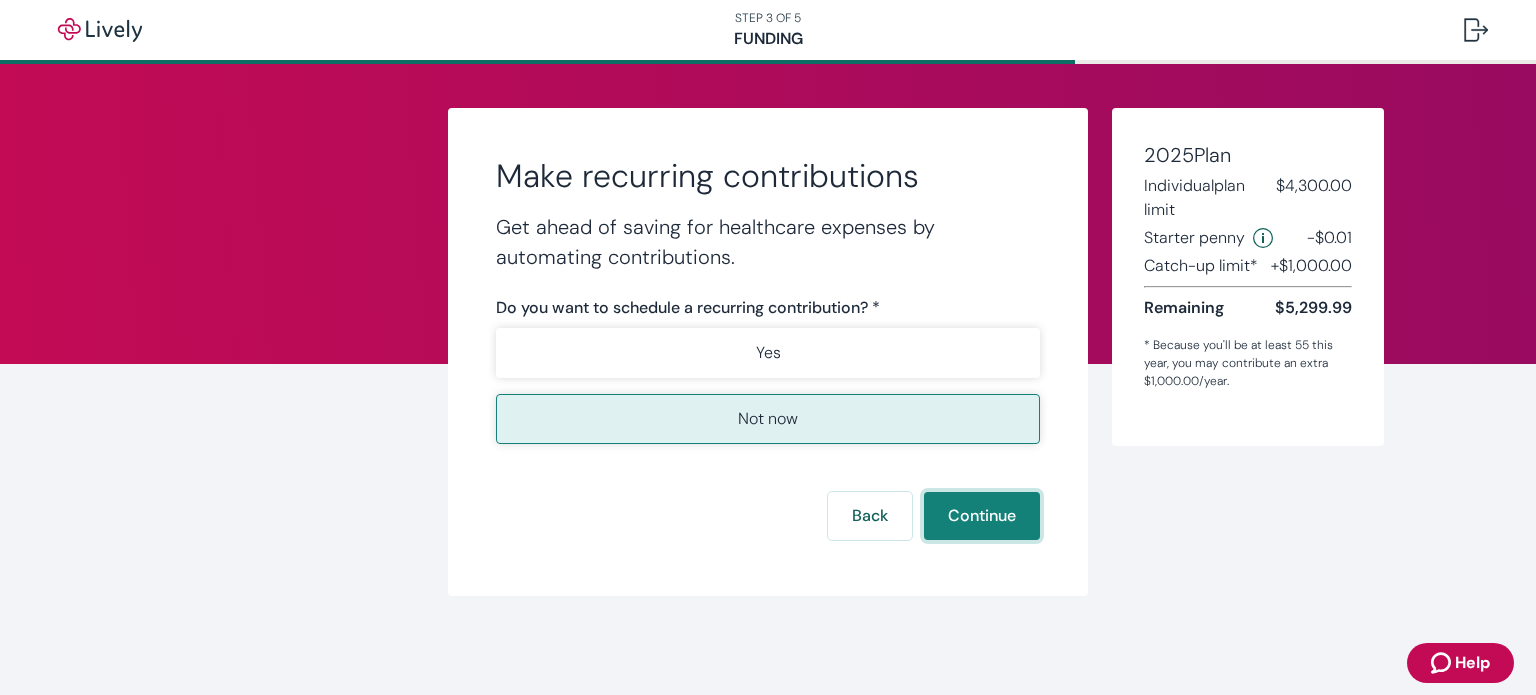 click on "Continue" at bounding box center [982, 516] 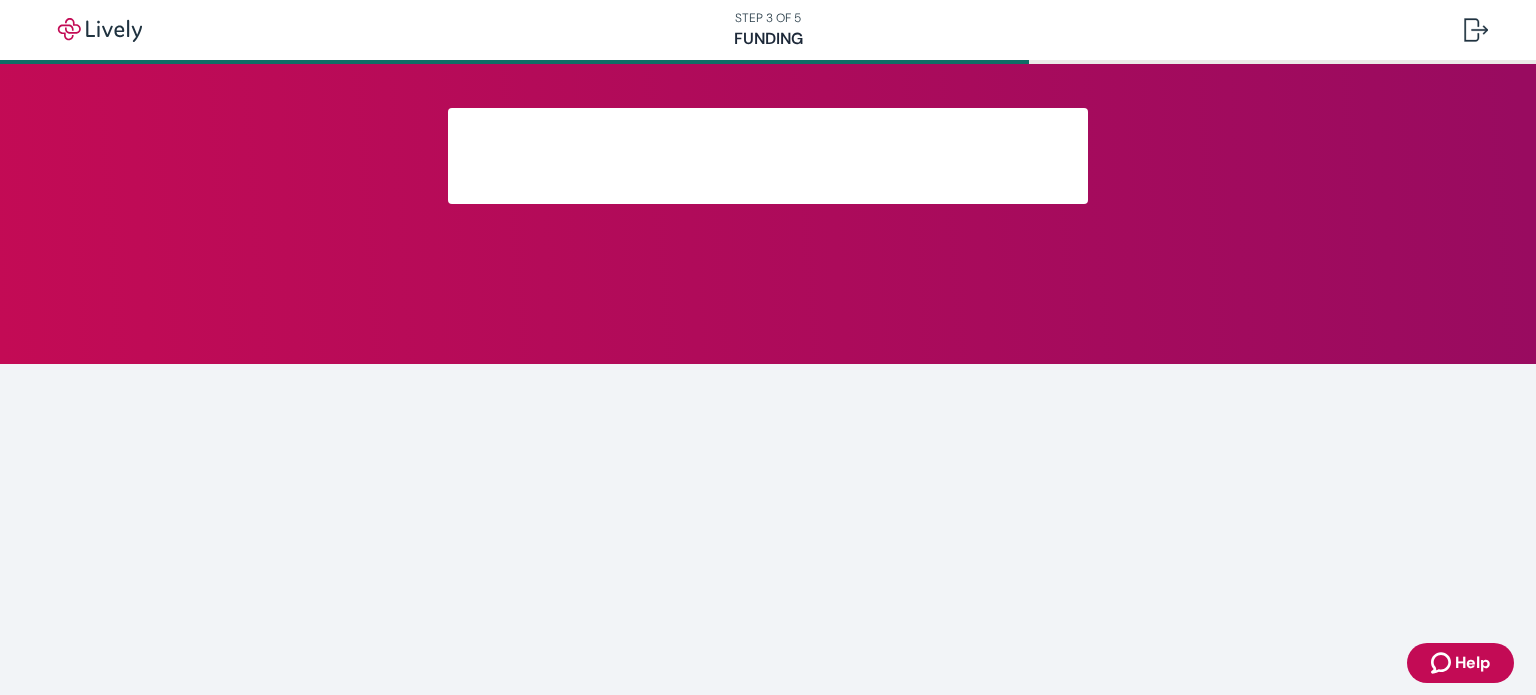 scroll, scrollTop: 0, scrollLeft: 0, axis: both 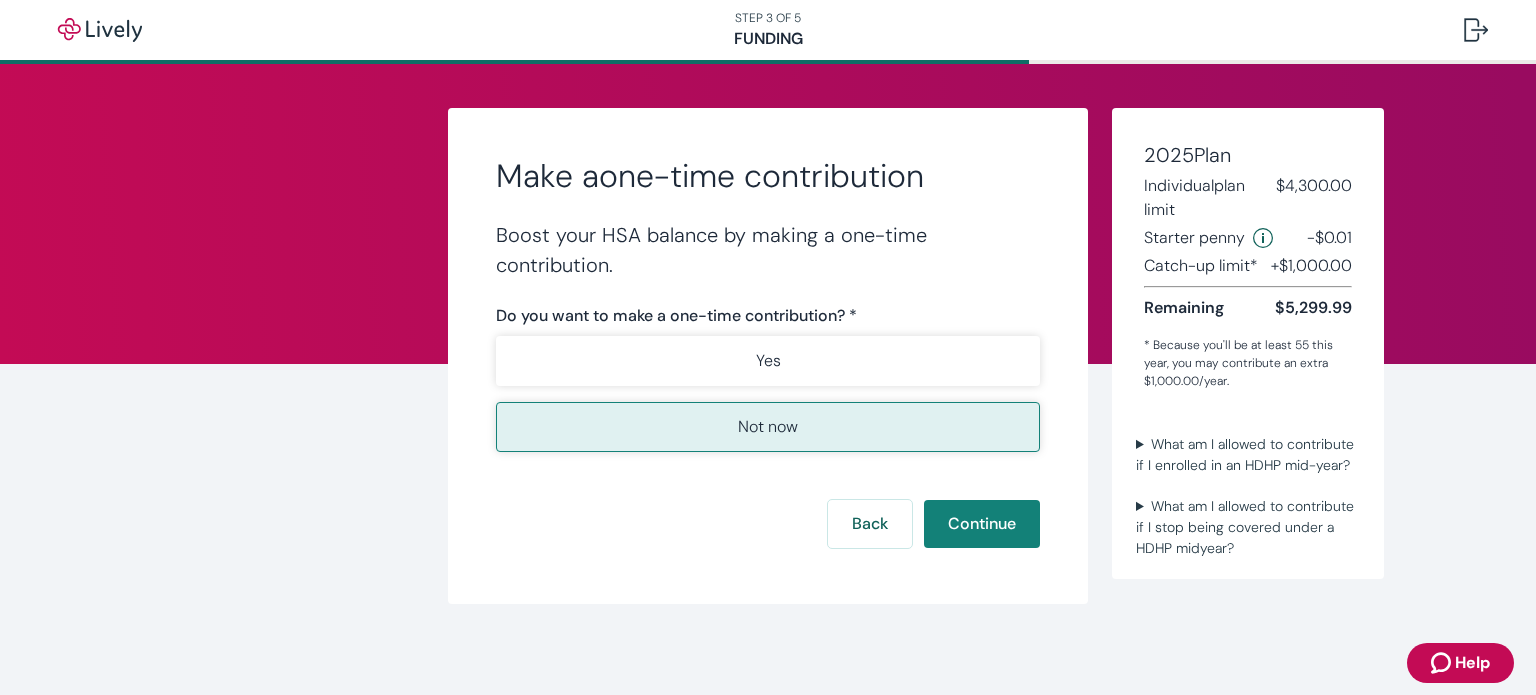 click on "Not now" at bounding box center (768, 427) 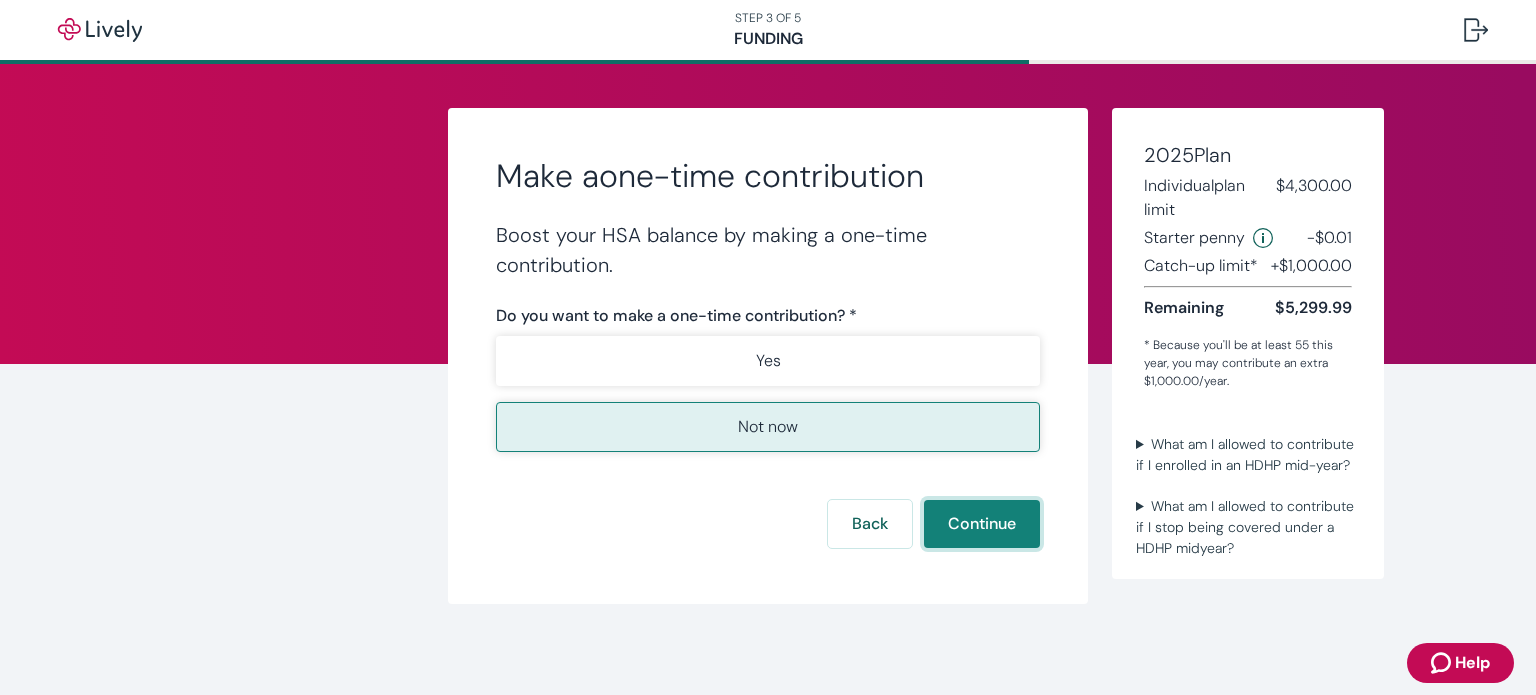 click on "Continue" at bounding box center [982, 524] 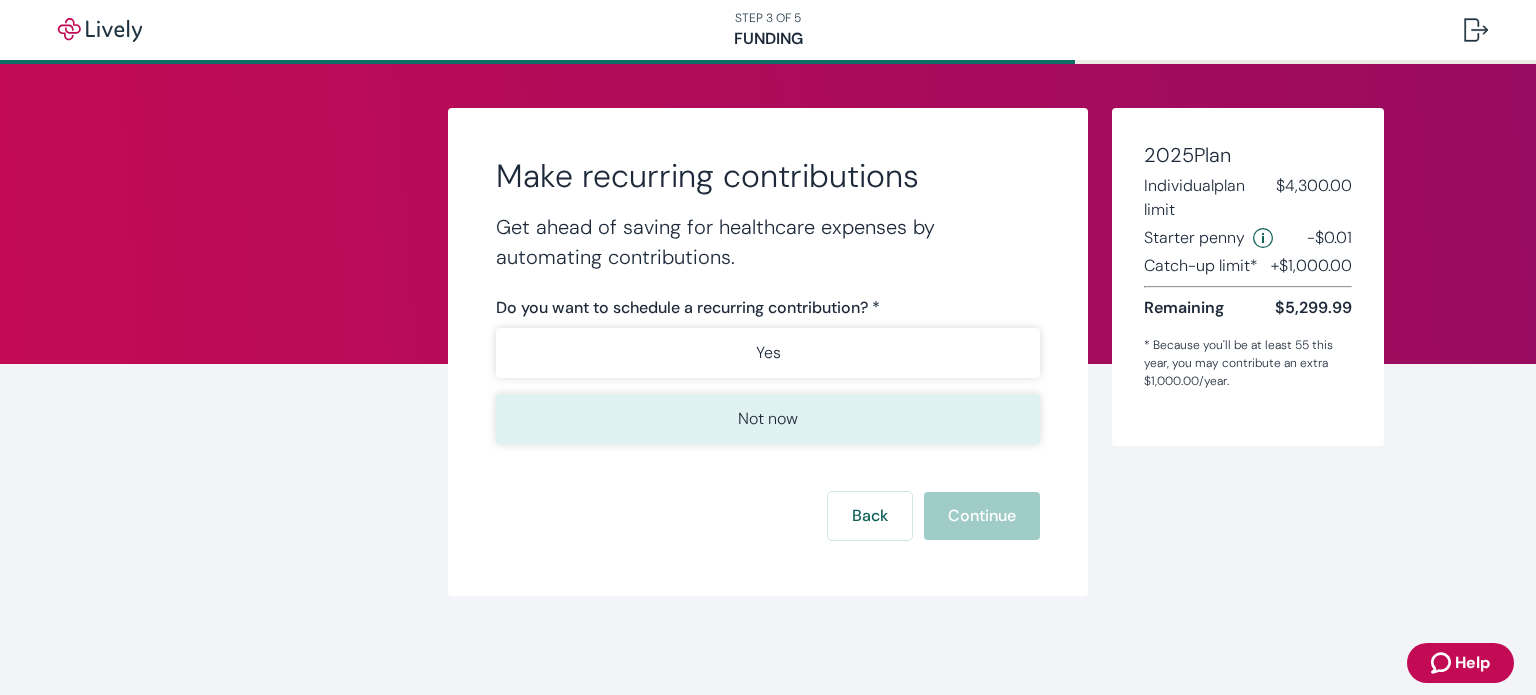 click on "Not now" at bounding box center [768, 419] 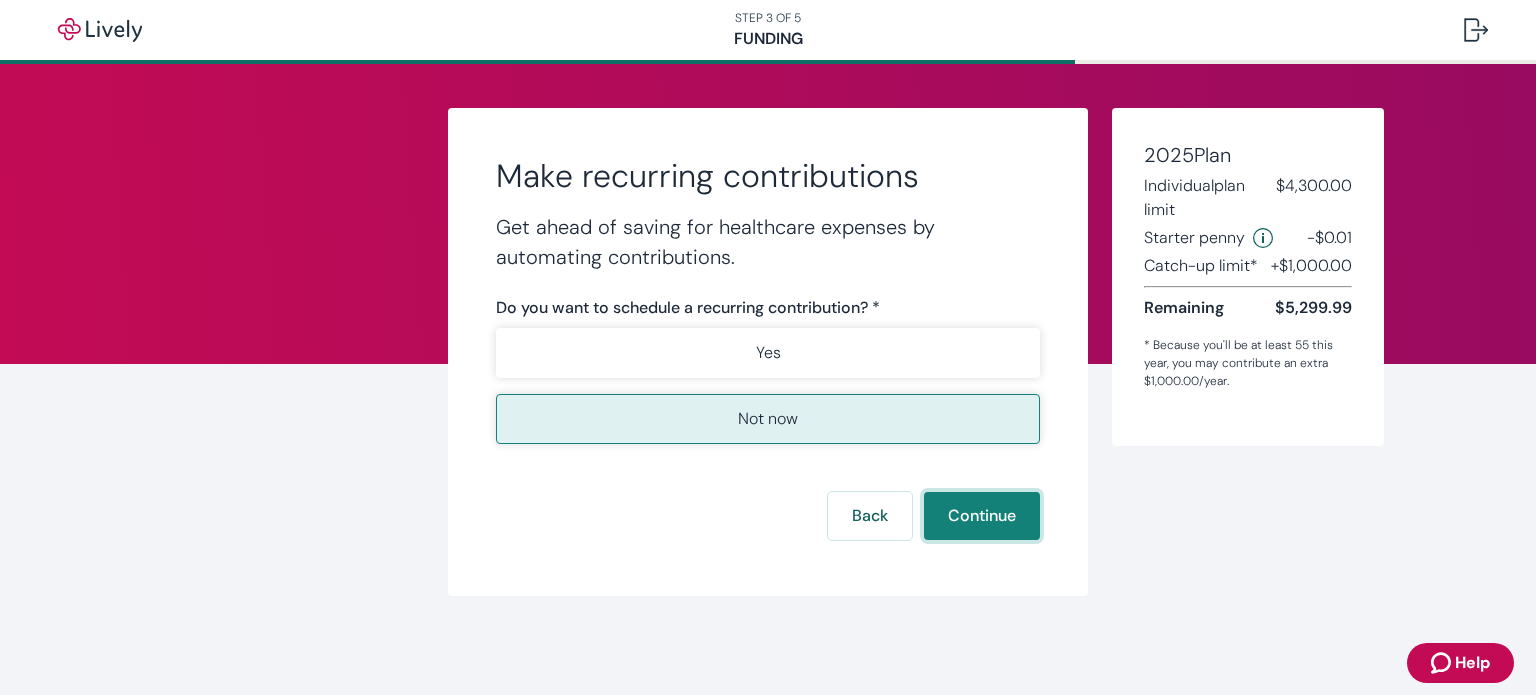 click on "Continue" at bounding box center (982, 516) 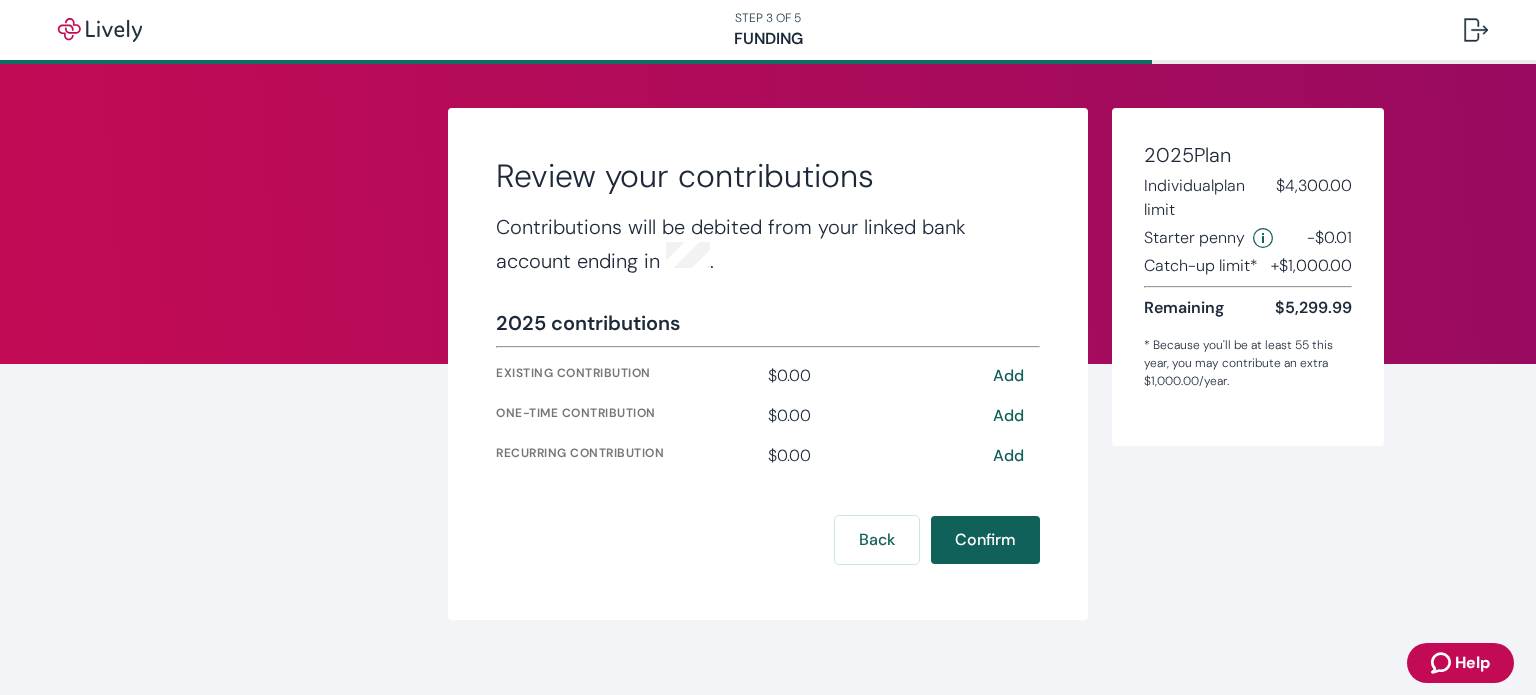 click on "Confirm" at bounding box center (985, 540) 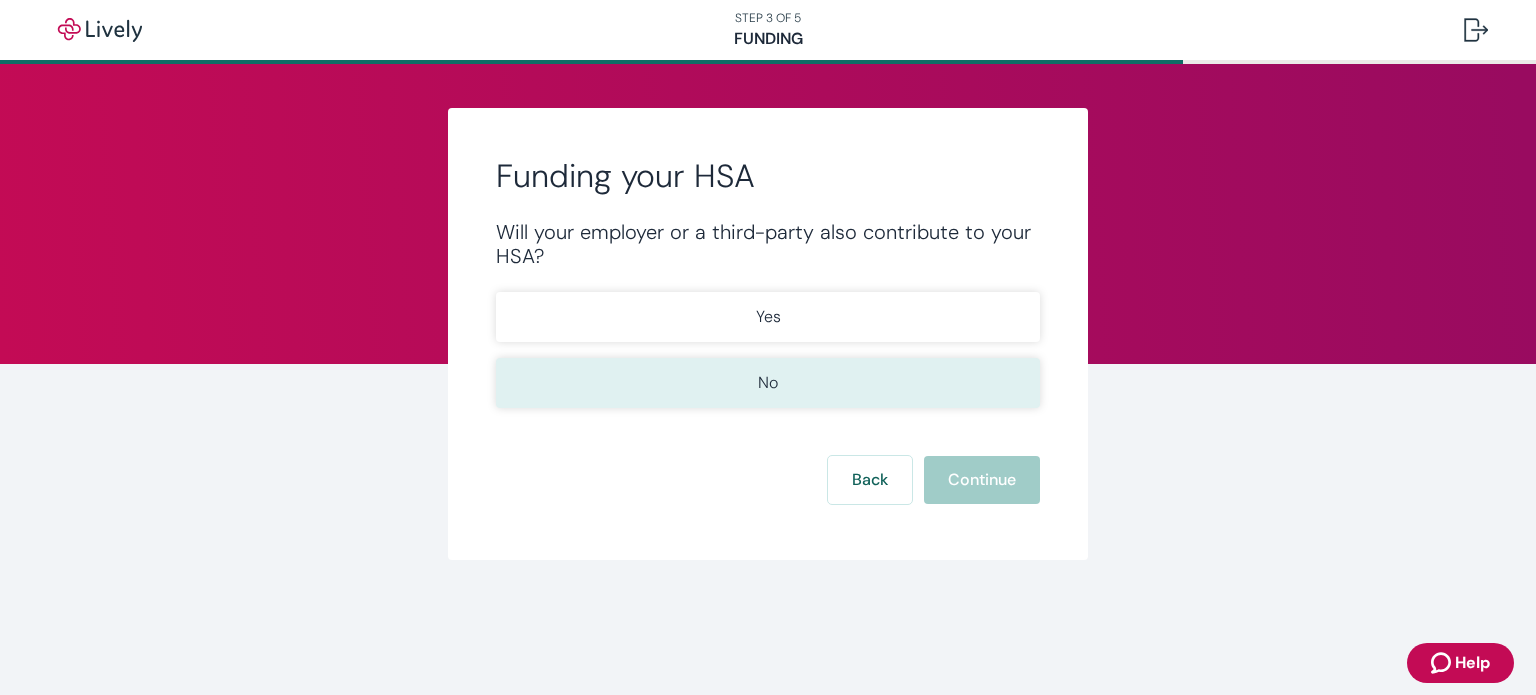 click on "No" at bounding box center [768, 383] 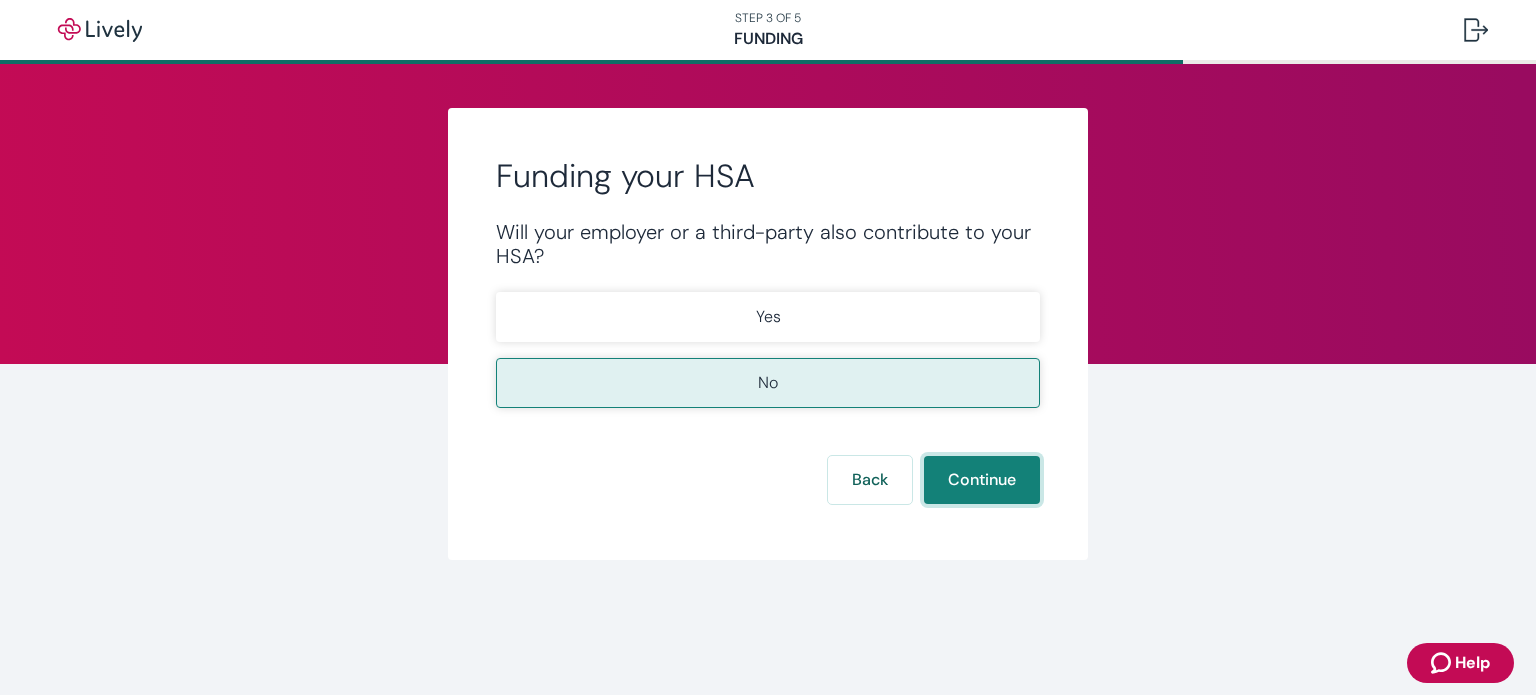 click on "Continue" at bounding box center [982, 480] 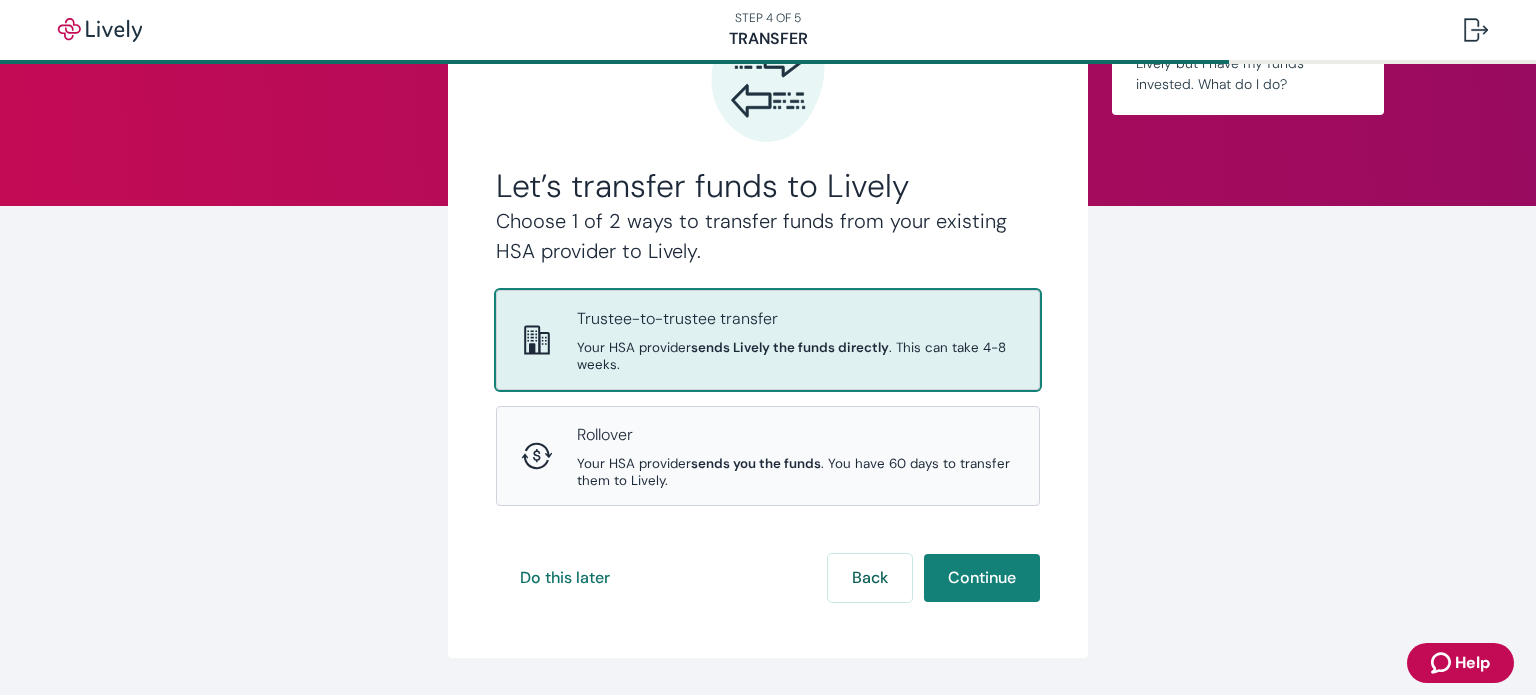 scroll, scrollTop: 156, scrollLeft: 0, axis: vertical 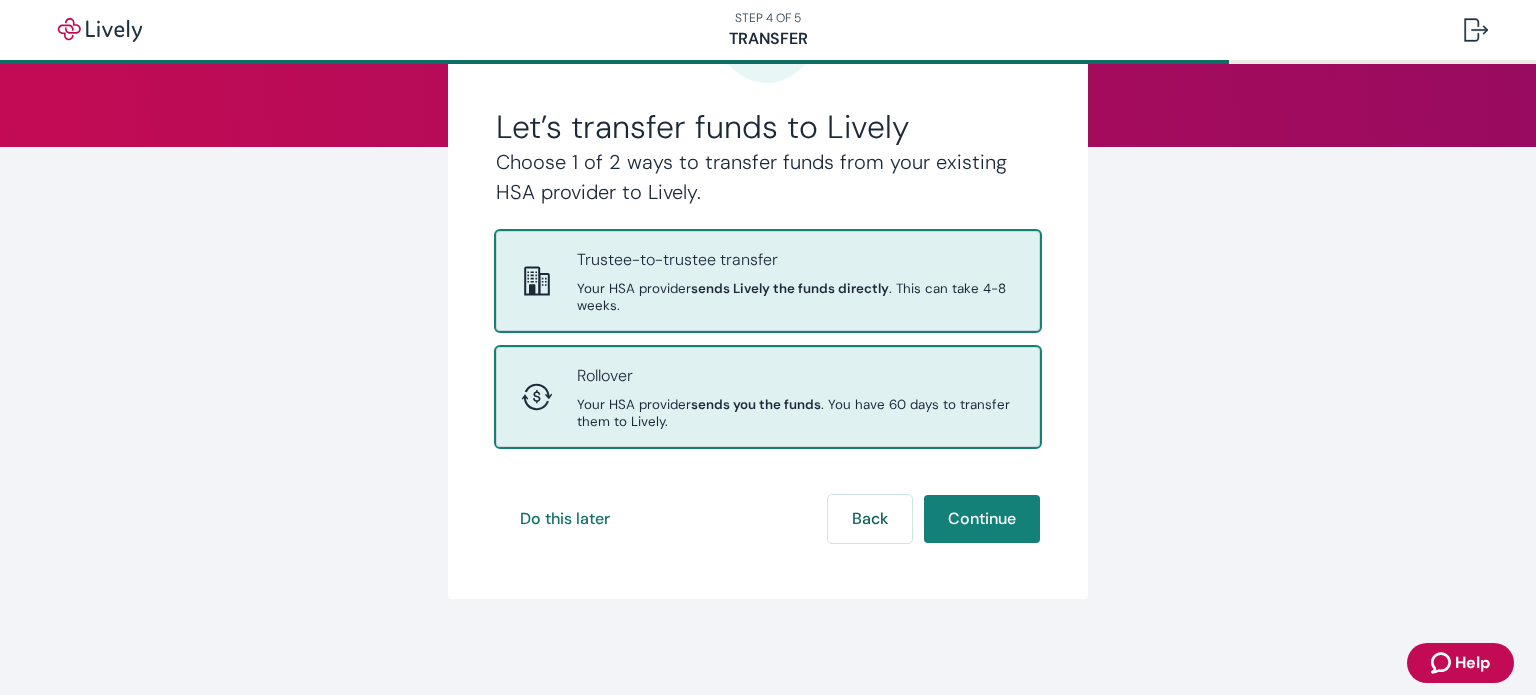 click on "Rollover" at bounding box center [796, 376] 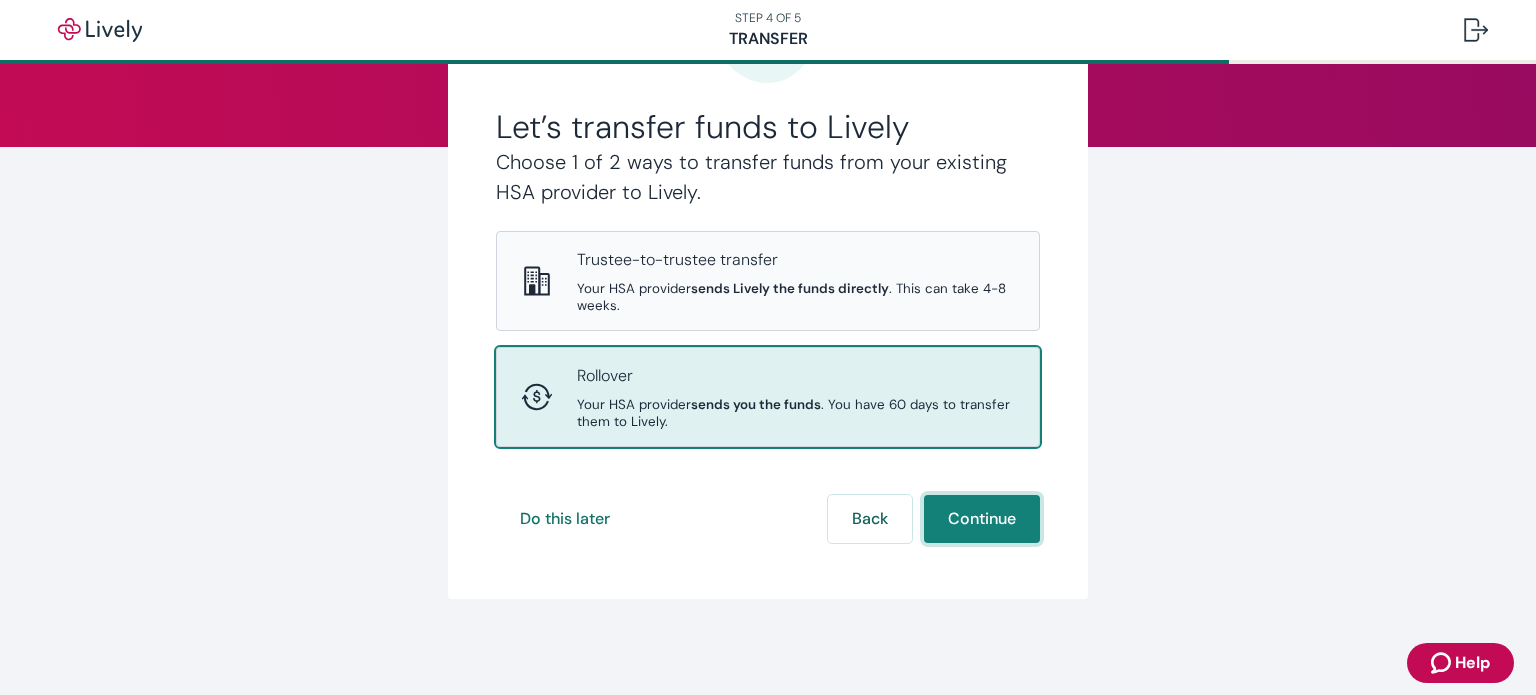click on "Continue" at bounding box center (982, 519) 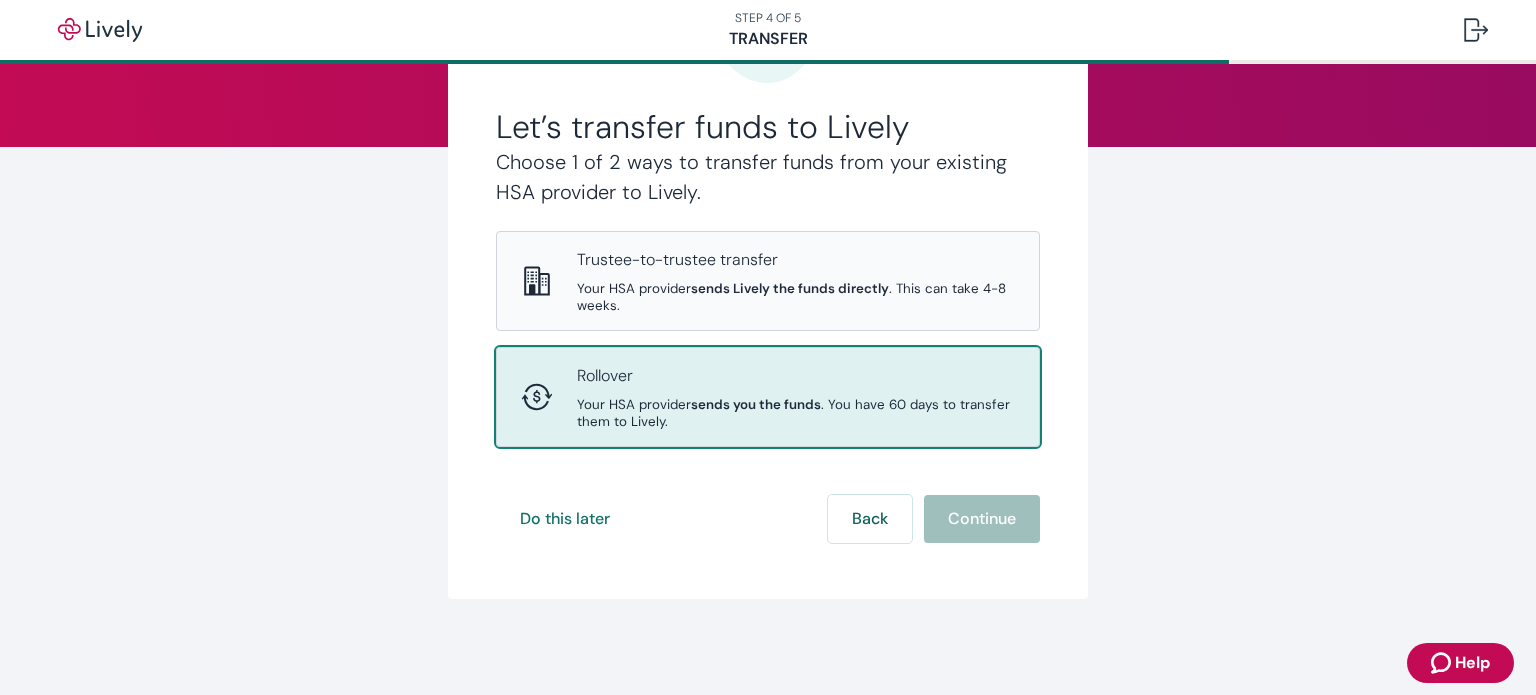 scroll, scrollTop: 0, scrollLeft: 0, axis: both 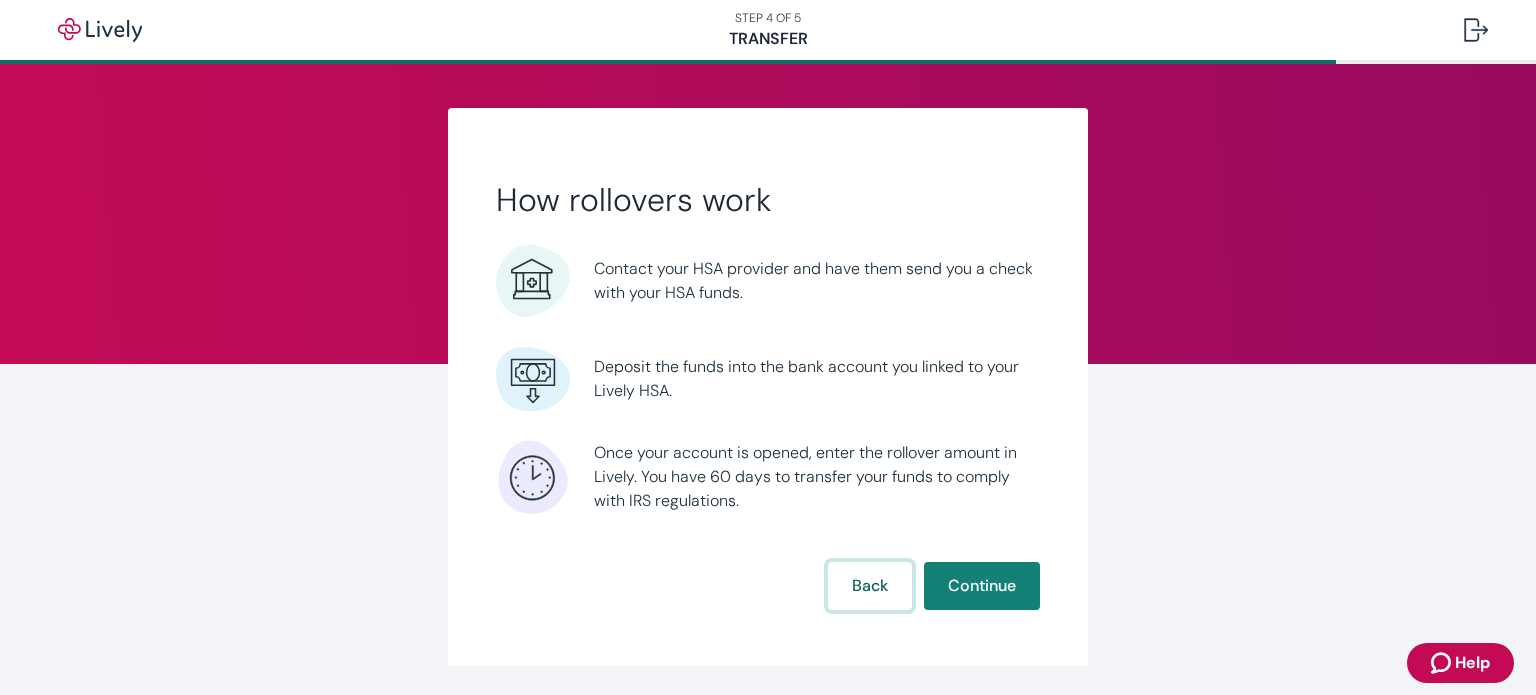 click on "Back" at bounding box center [870, 586] 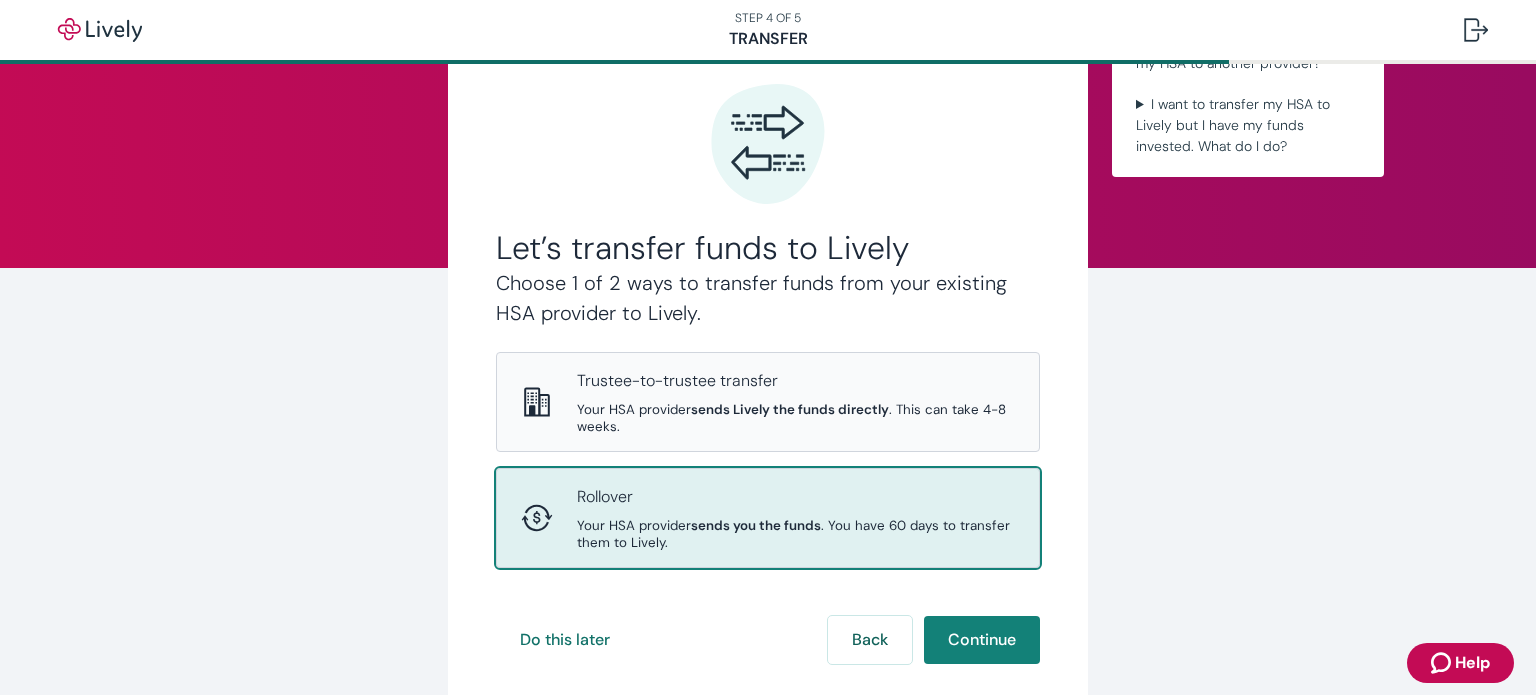 scroll, scrollTop: 122, scrollLeft: 0, axis: vertical 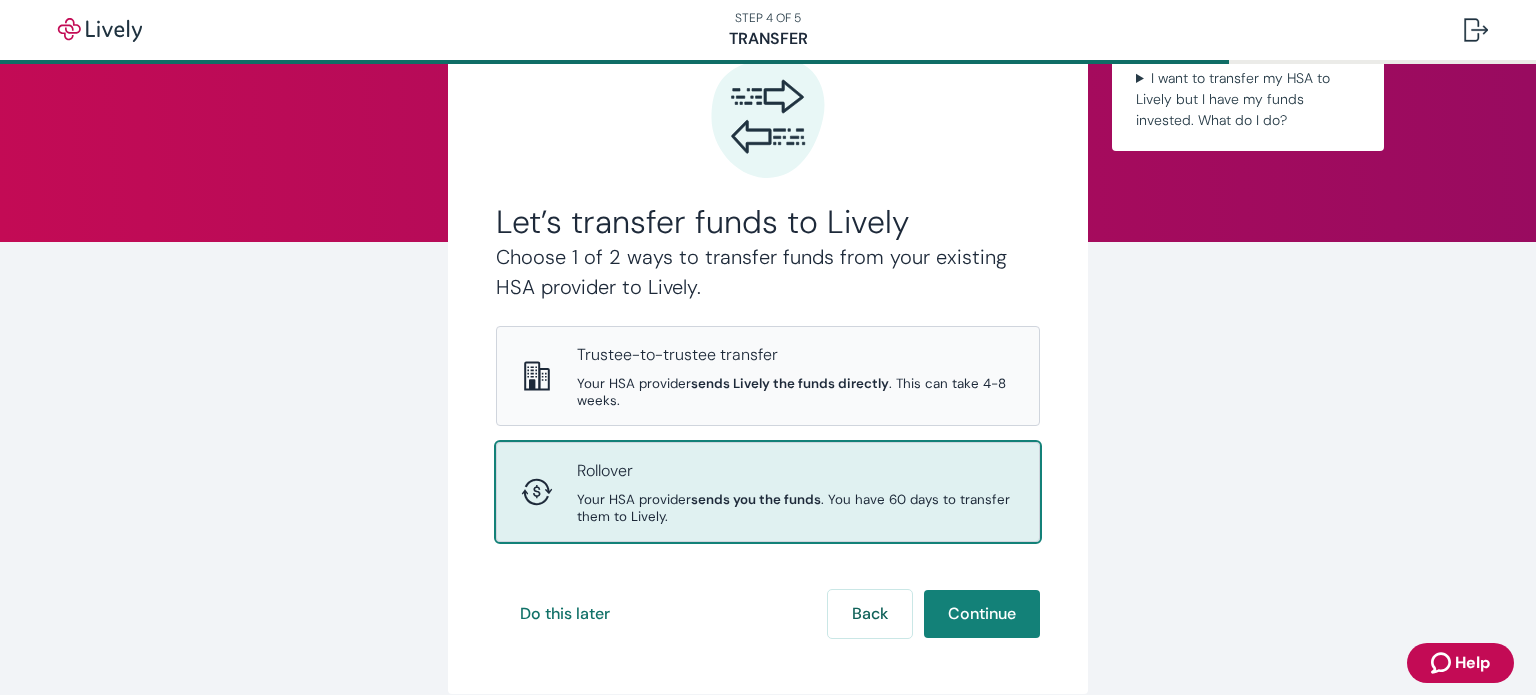 click on "Rollover Your HSA provider  sends you the funds . You have 60 days to transfer them to Lively." at bounding box center (796, 492) 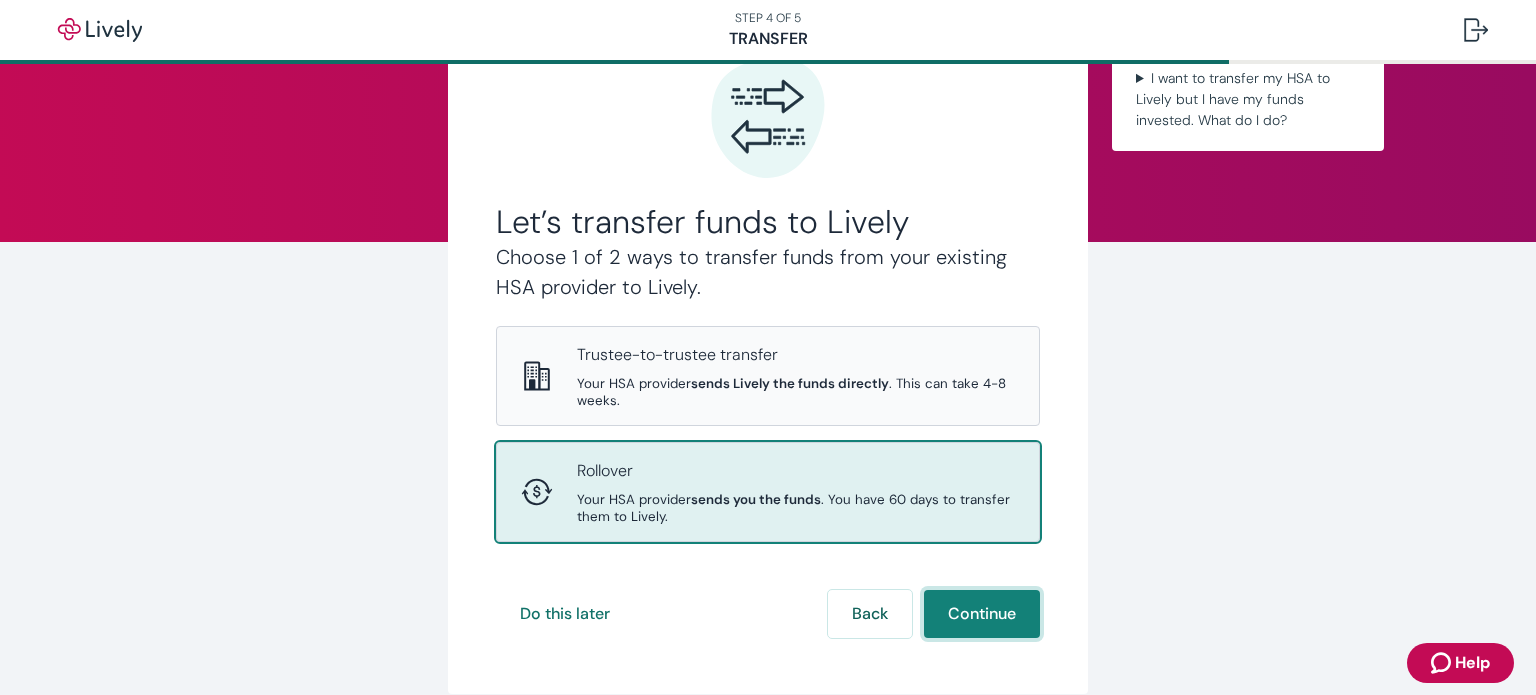 click on "Continue" at bounding box center (982, 614) 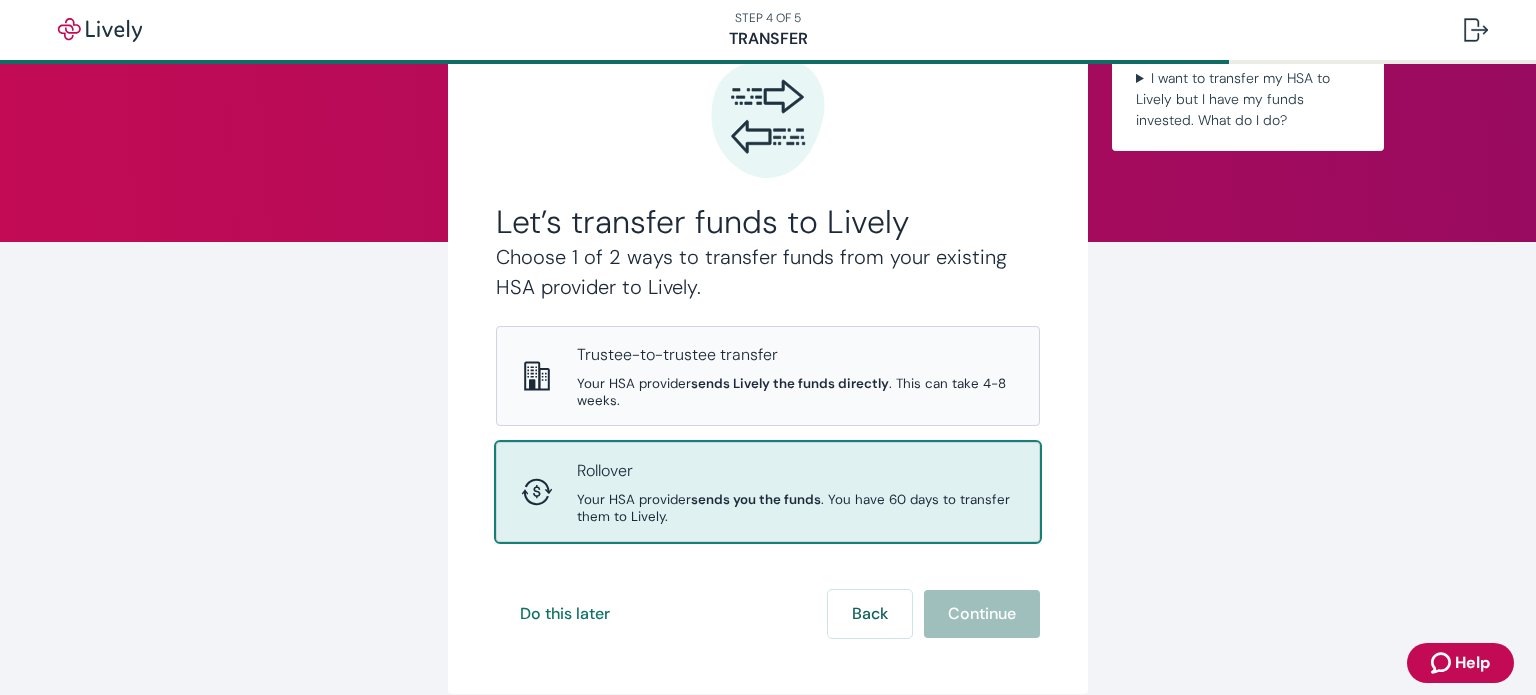 scroll, scrollTop: 0, scrollLeft: 0, axis: both 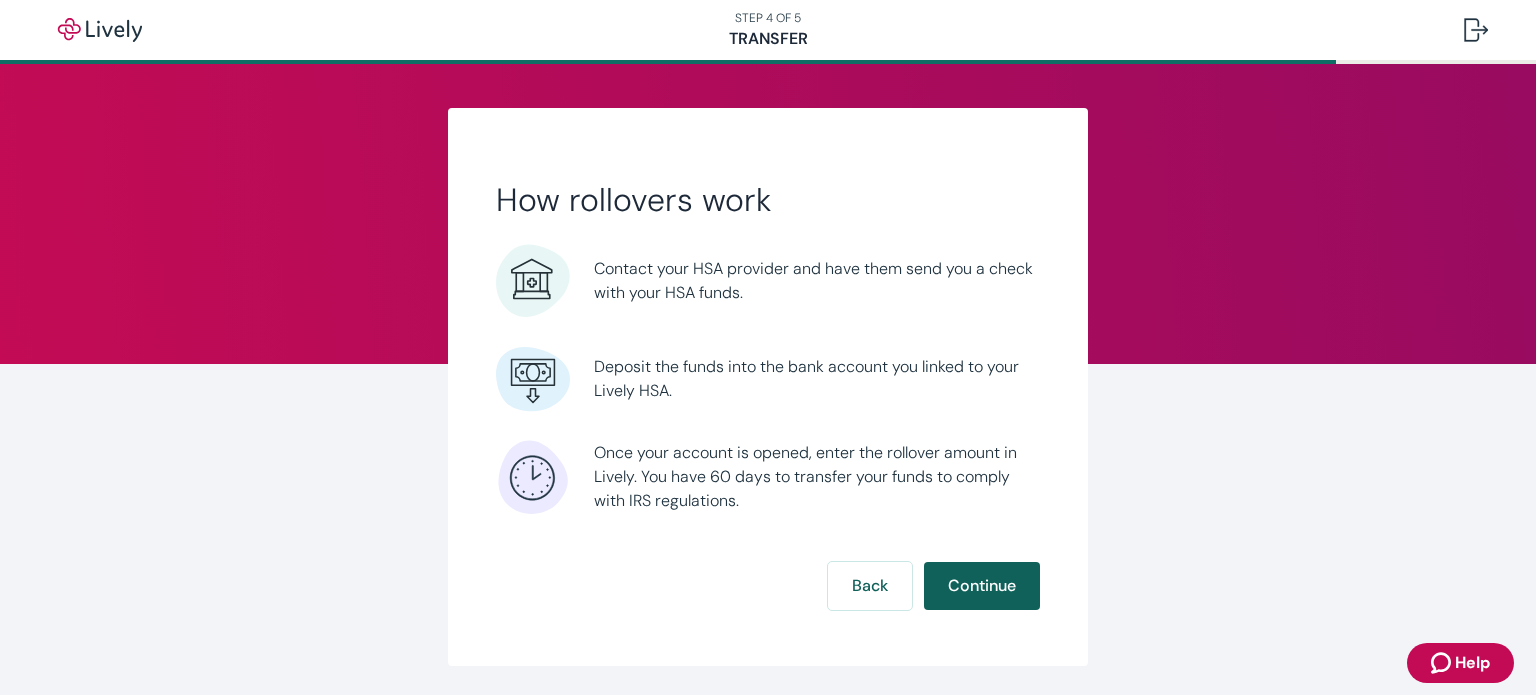 click on "Continue" at bounding box center [982, 586] 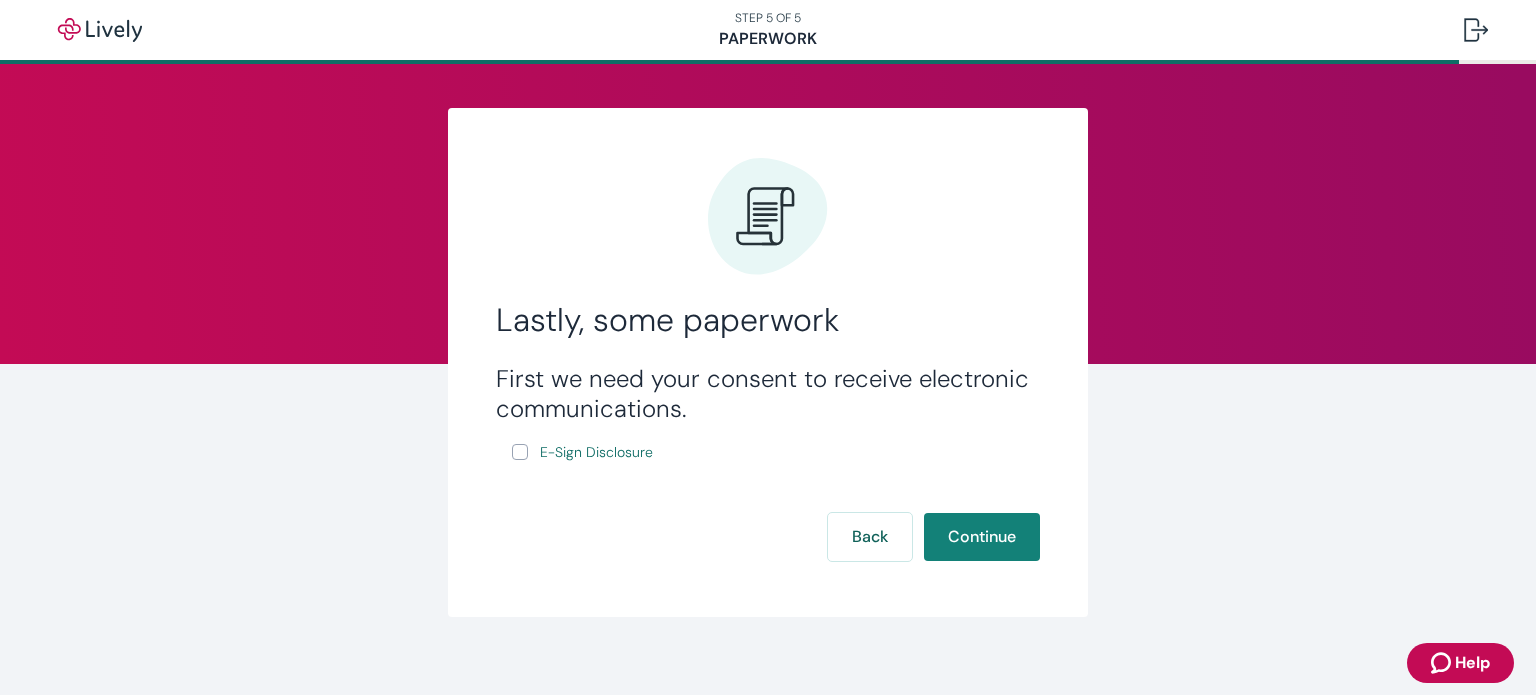 click on "E-Sign Disclosure" at bounding box center (520, 452) 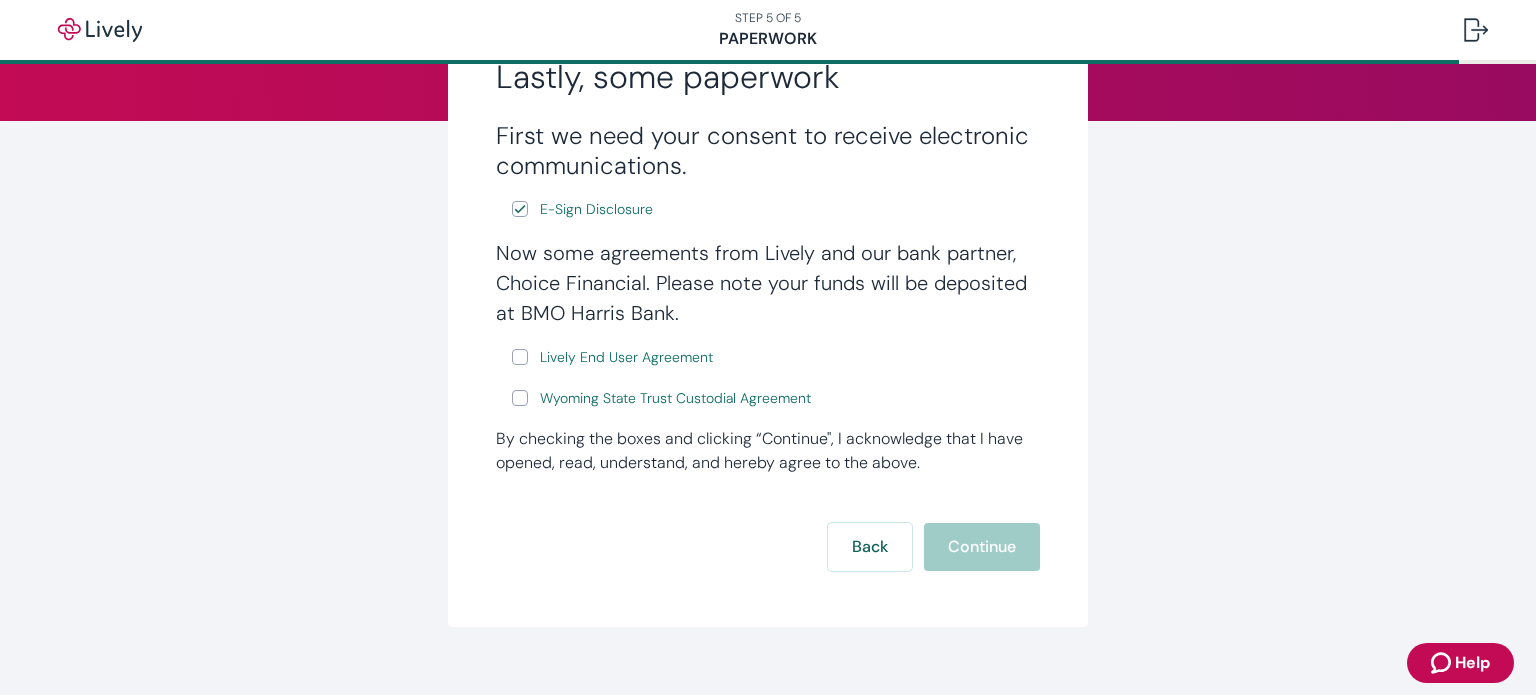 scroll, scrollTop: 268, scrollLeft: 0, axis: vertical 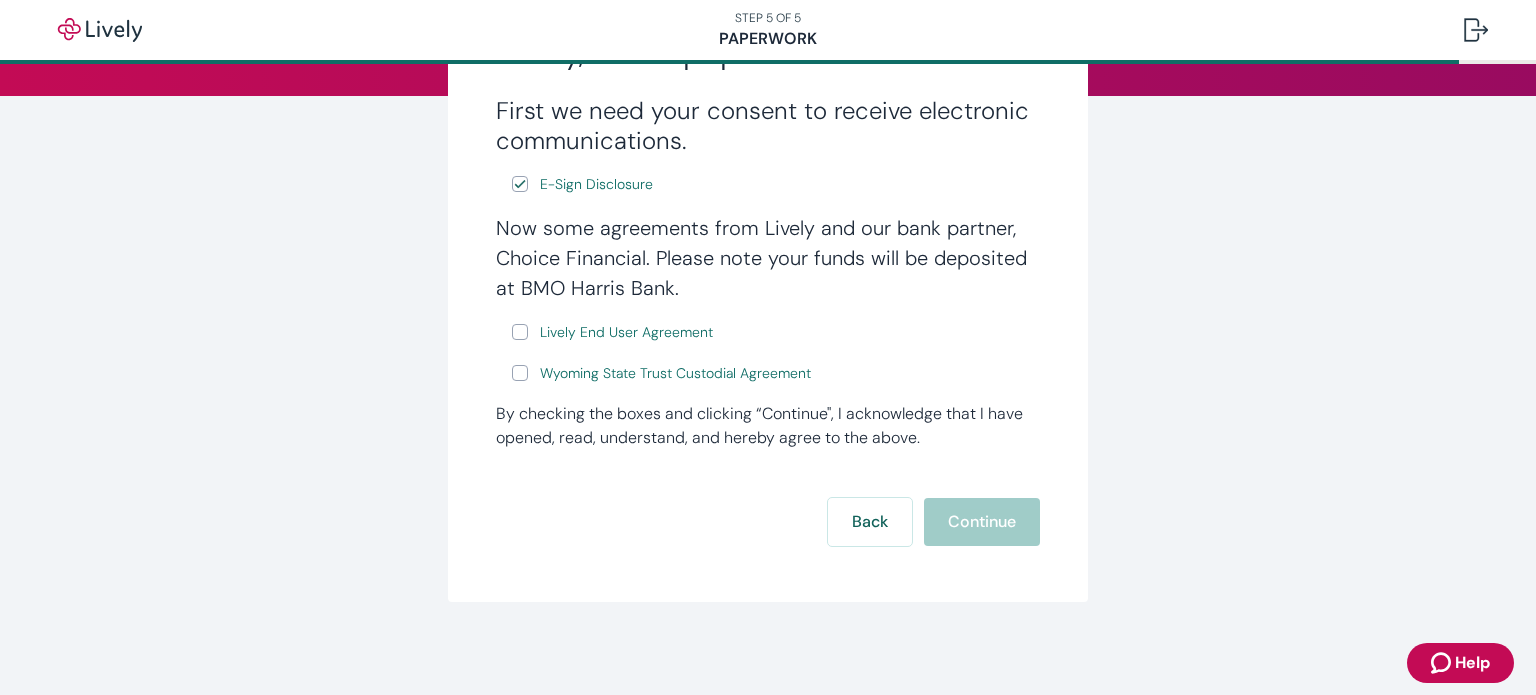 click on "Lively End User Agreement" at bounding box center [520, 332] 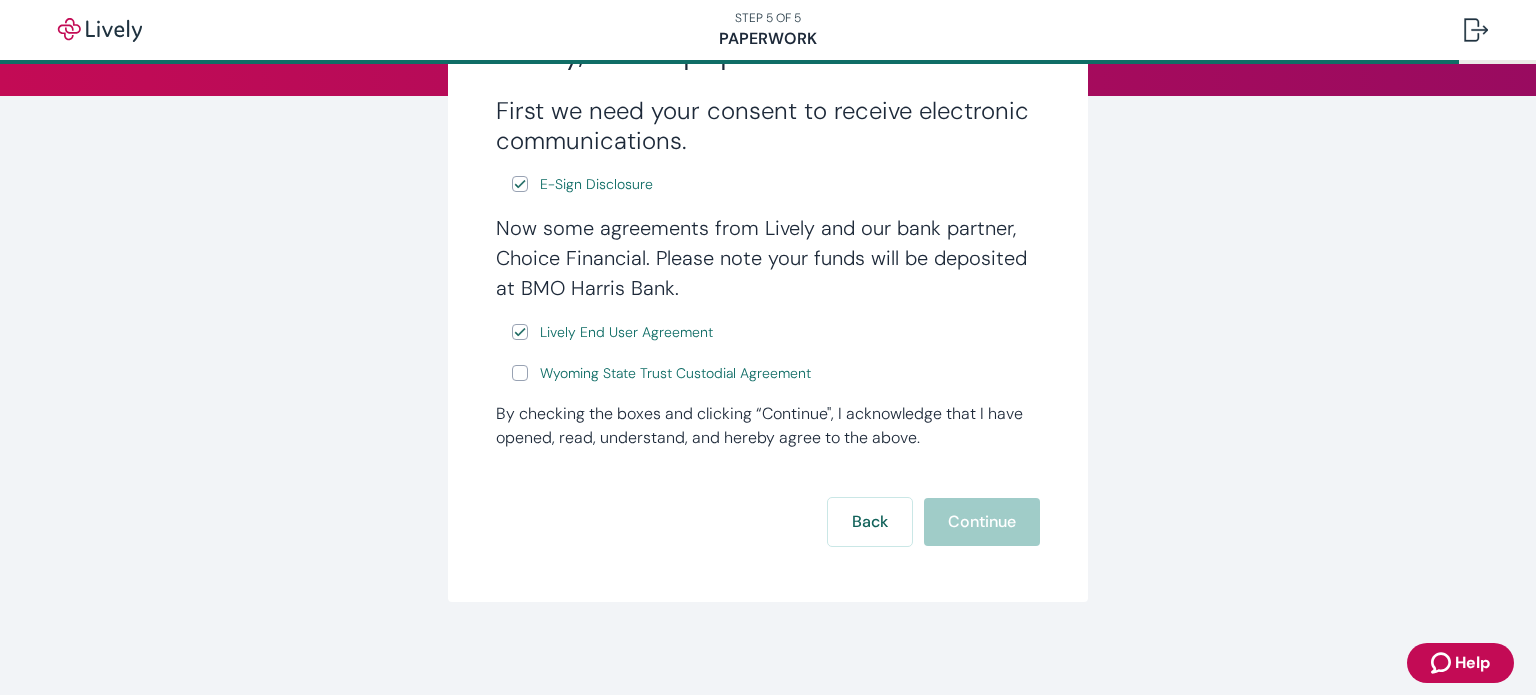 click on "Wyoming State Trust Custodial Agreement" at bounding box center [520, 373] 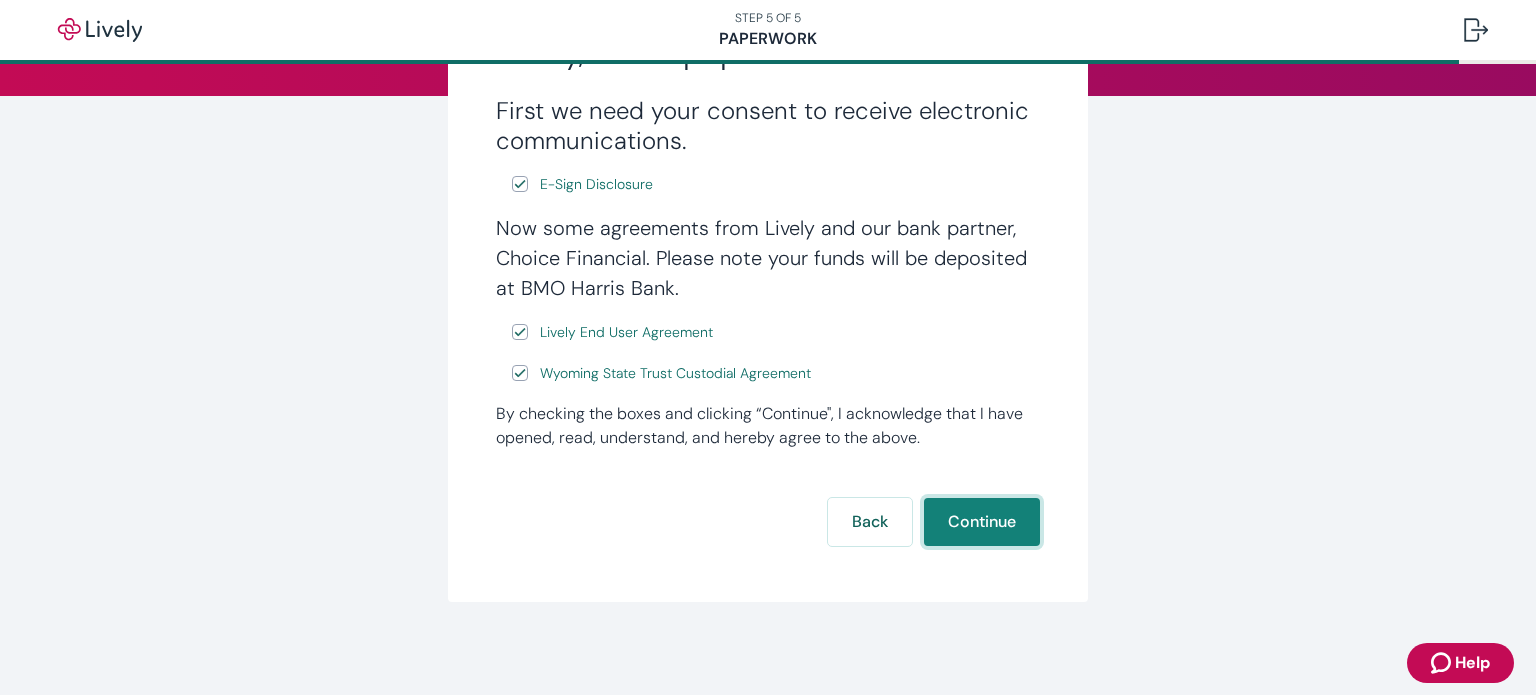 click on "Continue" at bounding box center [982, 522] 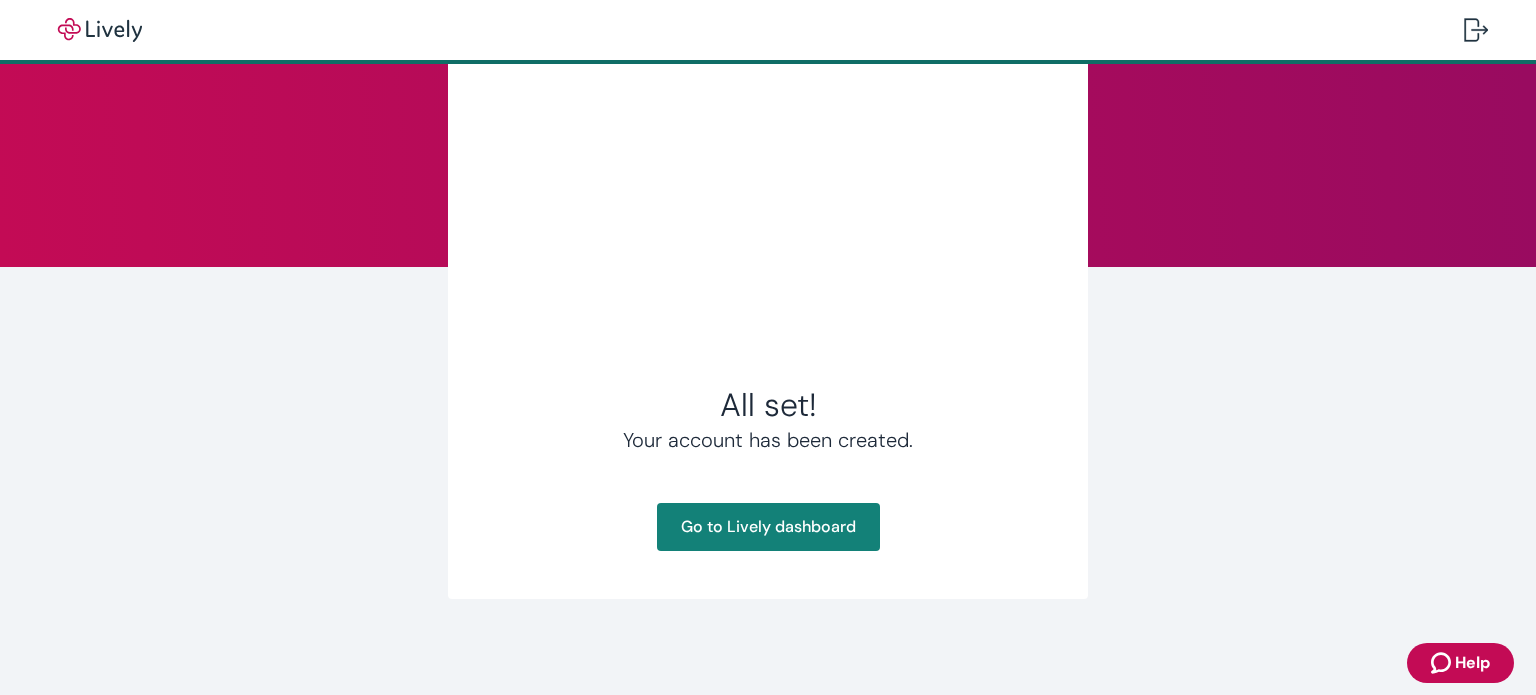 scroll, scrollTop: 0, scrollLeft: 0, axis: both 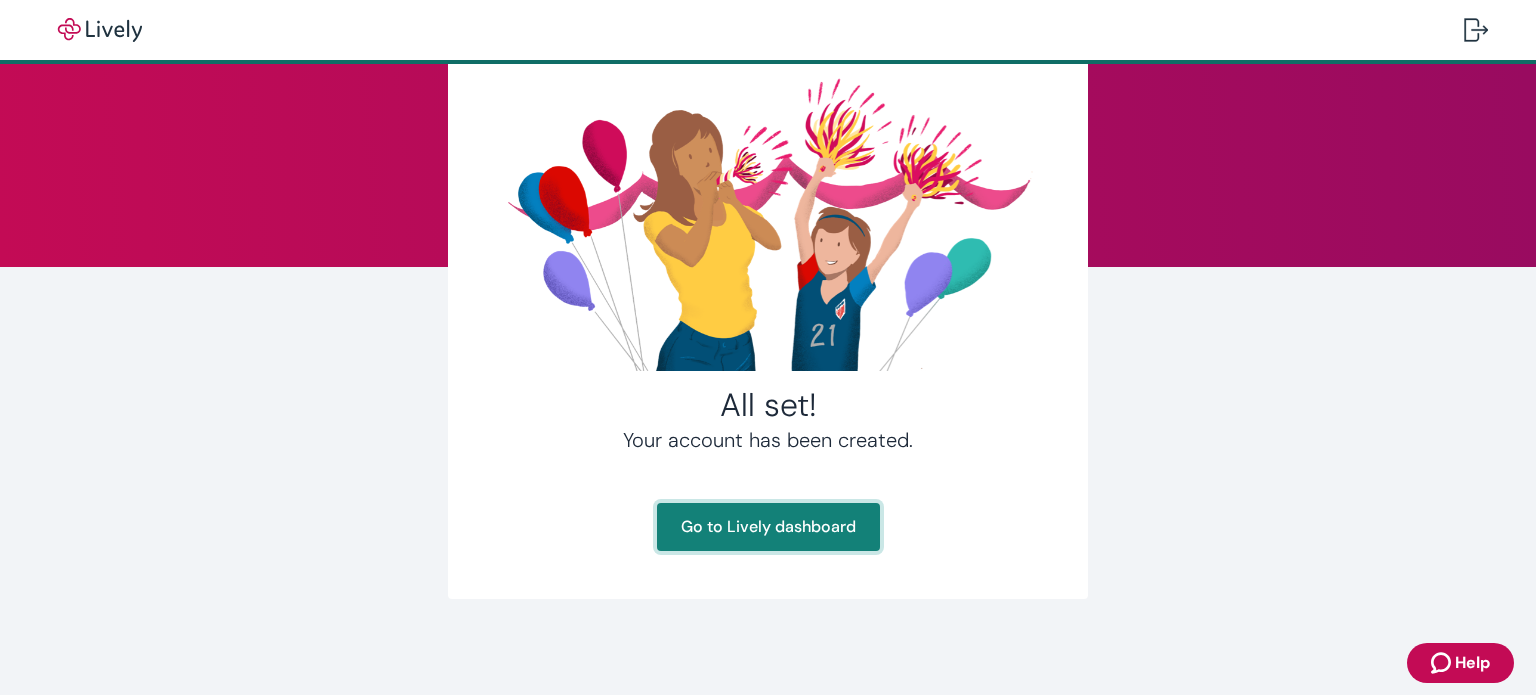 click on "Go to Lively dashboard" at bounding box center [768, 527] 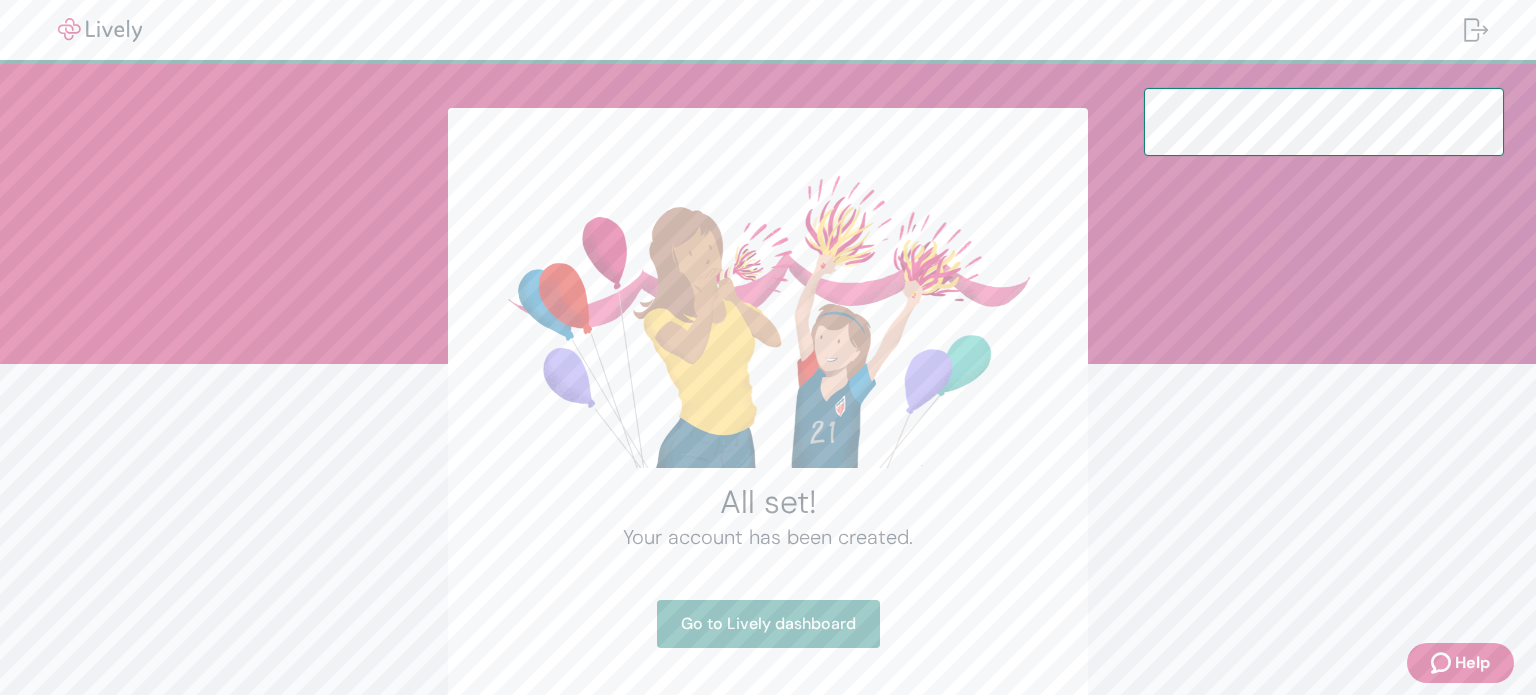 scroll, scrollTop: 0, scrollLeft: 0, axis: both 